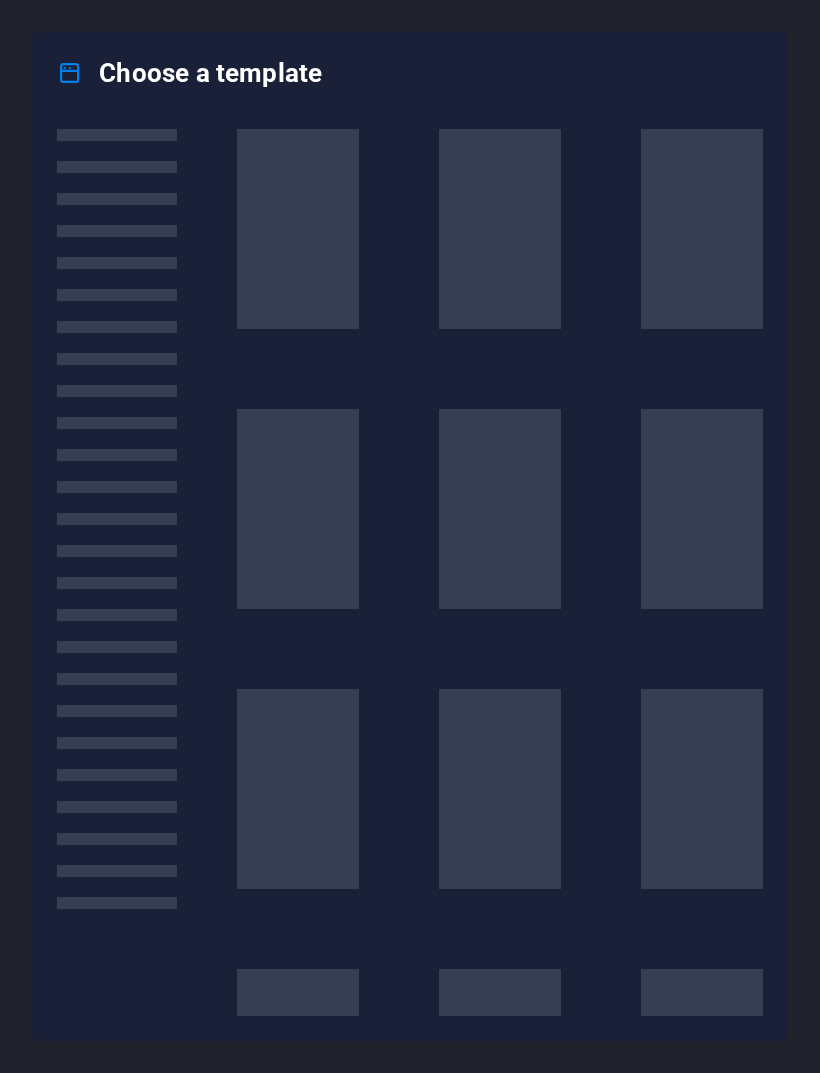 scroll, scrollTop: 0, scrollLeft: 0, axis: both 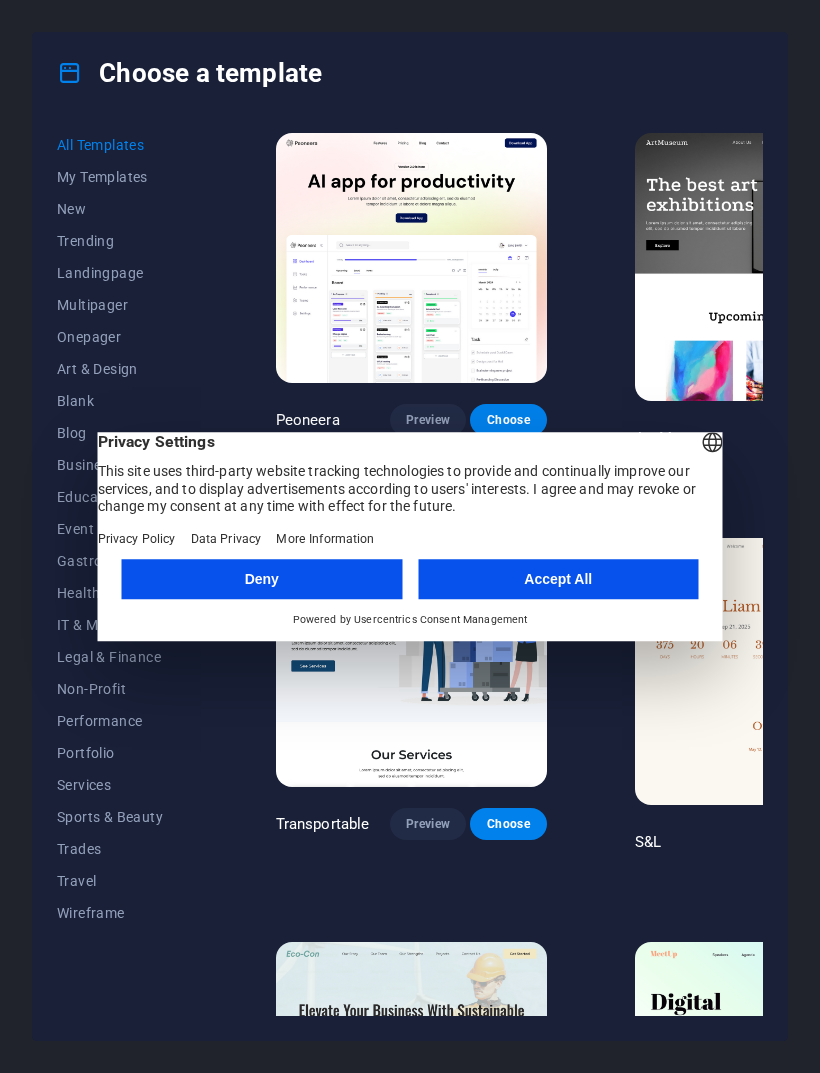 click on "Accept All" at bounding box center (558, 579) 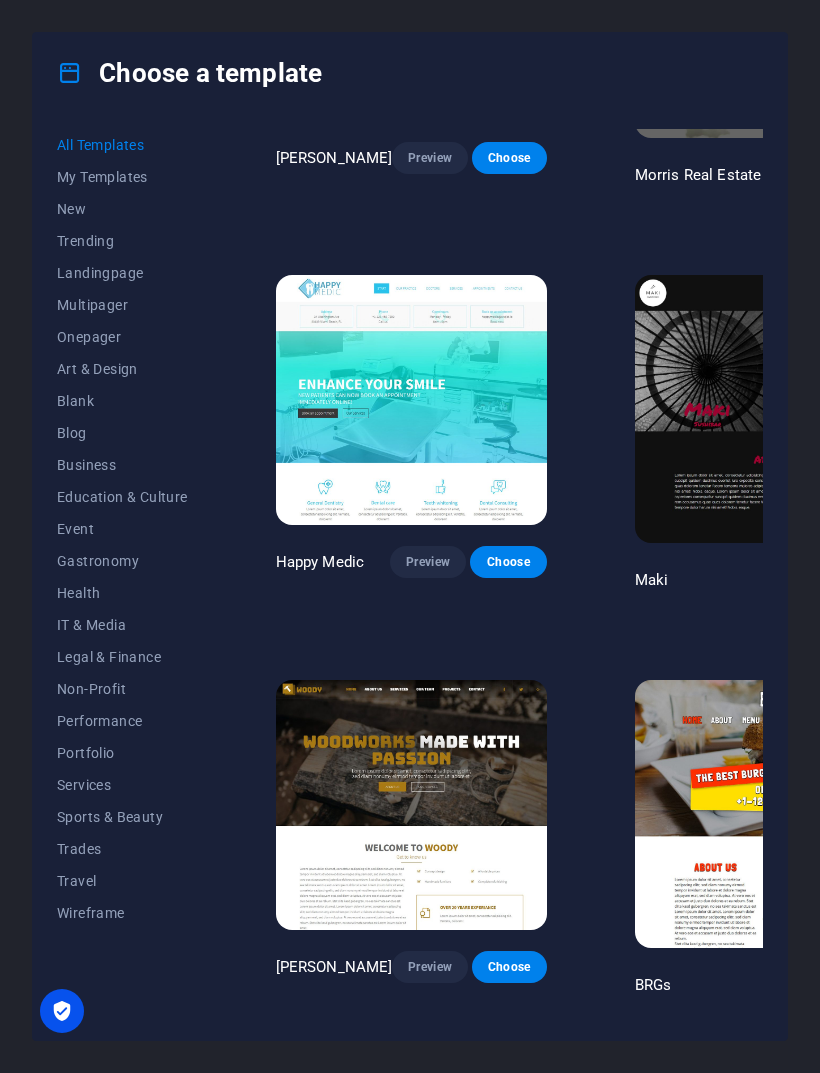 scroll, scrollTop: 8361, scrollLeft: -1, axis: both 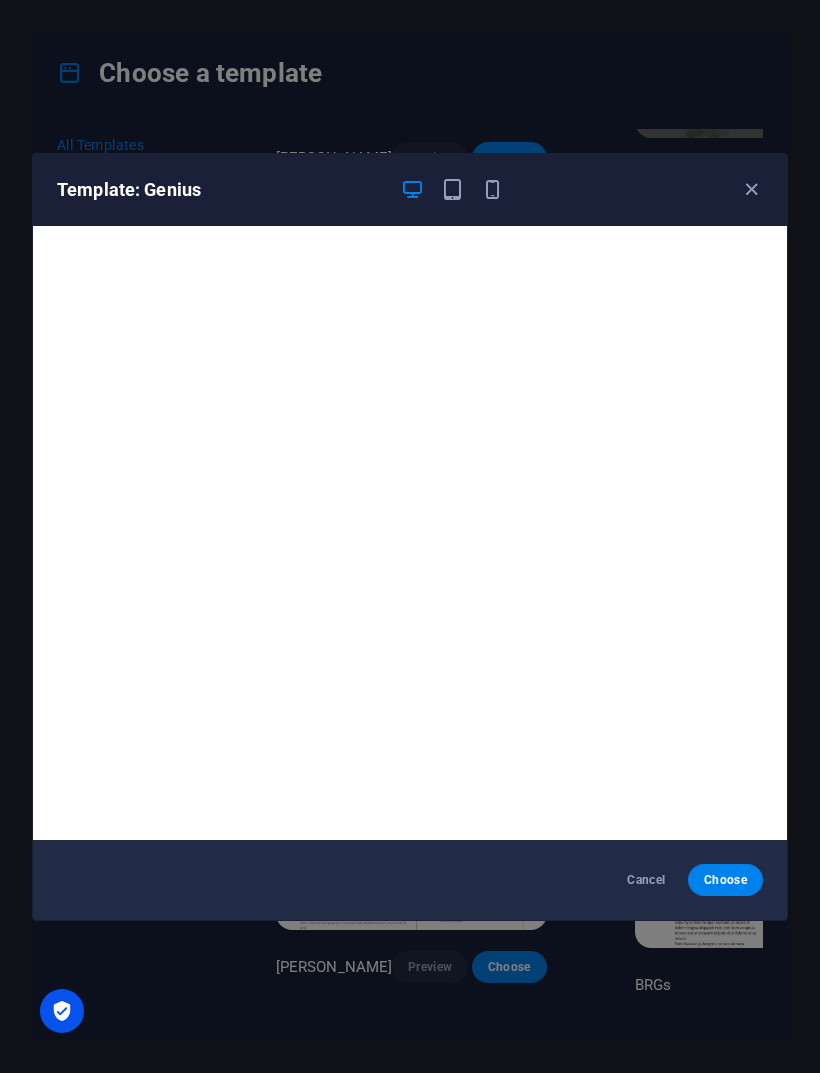 click at bounding box center (492, 189) 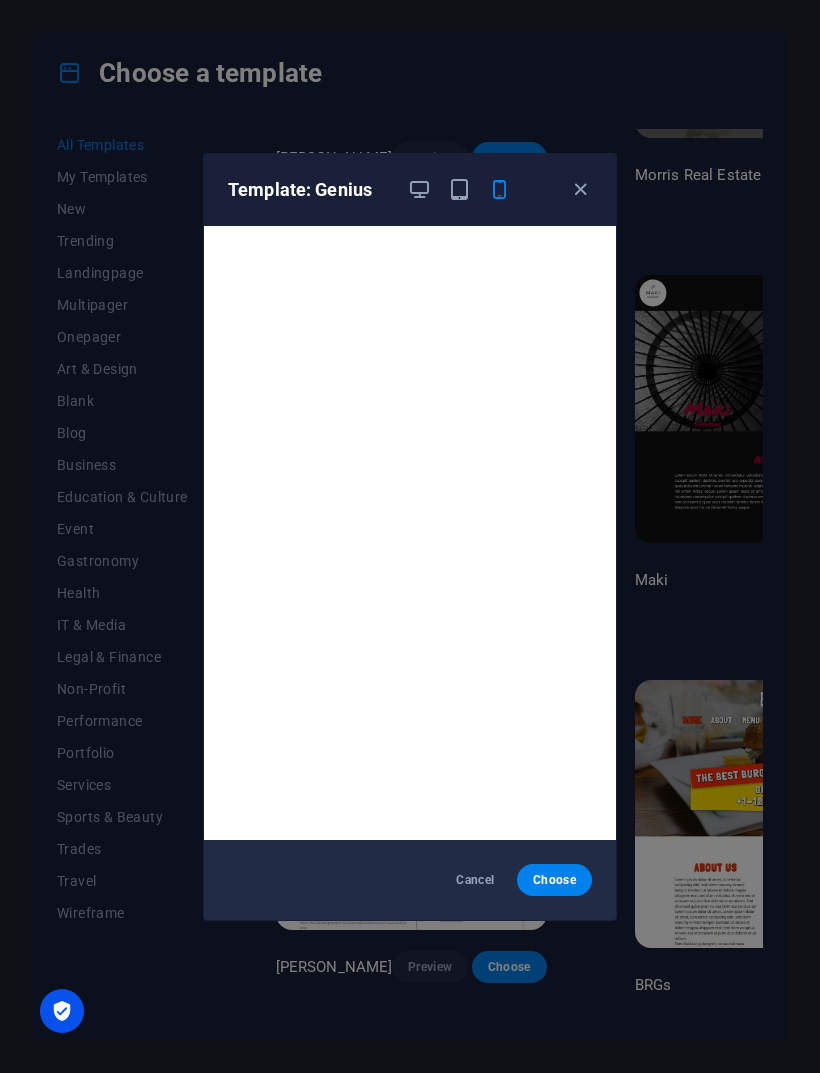 click at bounding box center (459, 189) 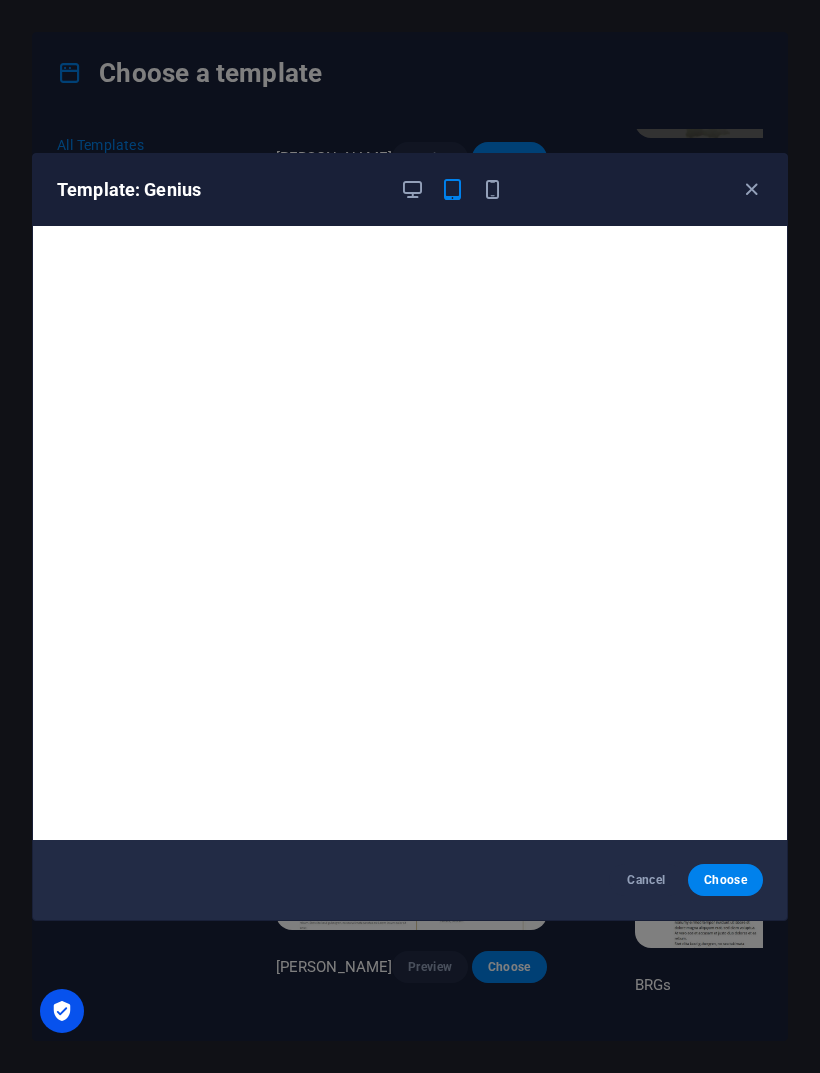 click at bounding box center [412, 189] 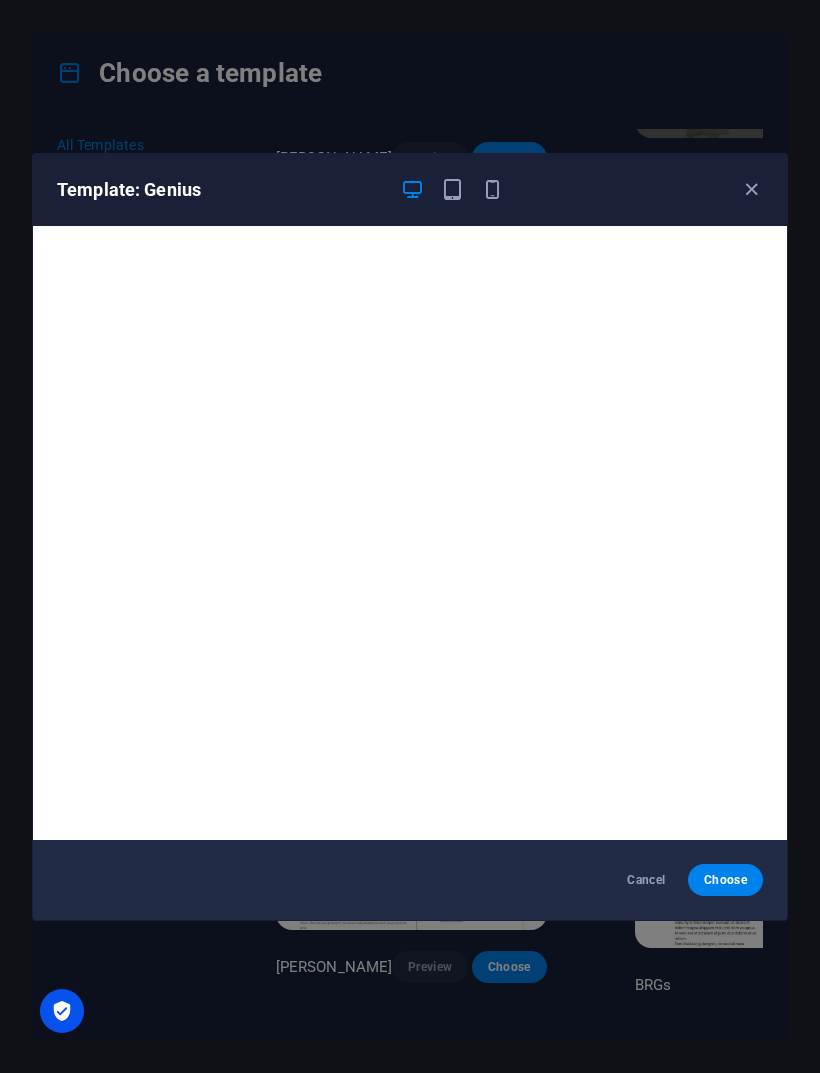 click at bounding box center (412, 189) 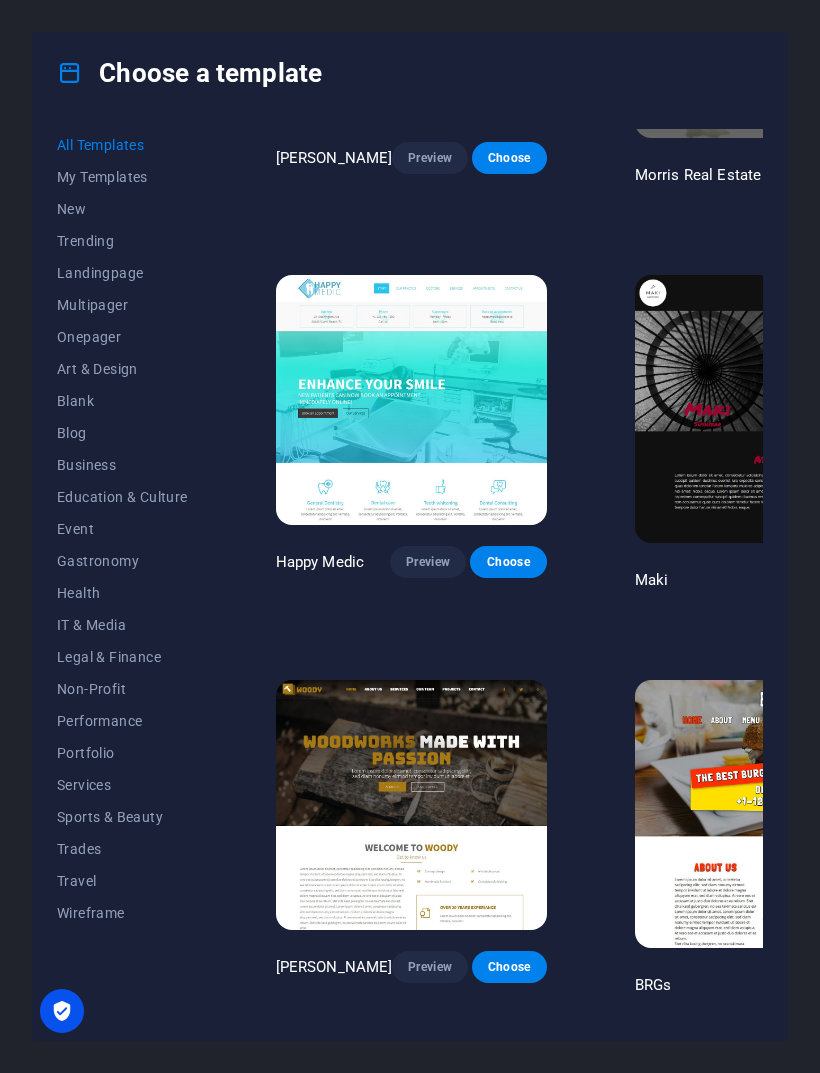 click on "Preview" at bounding box center (428, 1371) 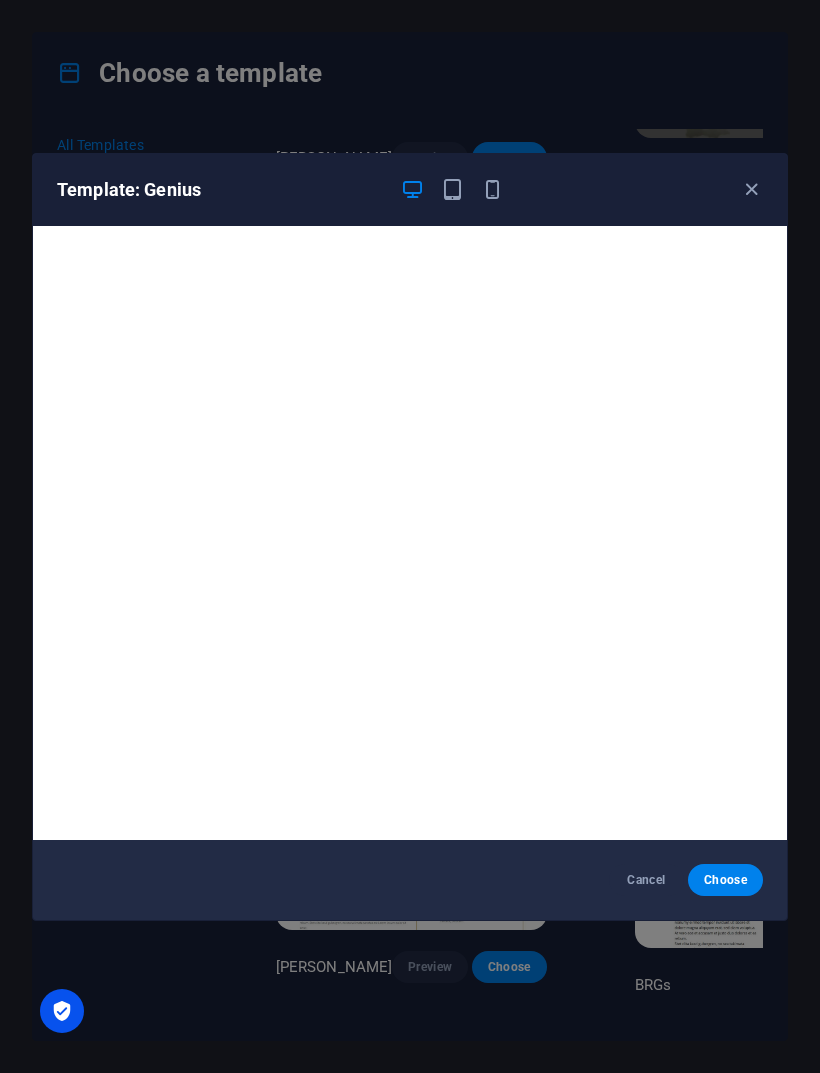 click at bounding box center [751, 189] 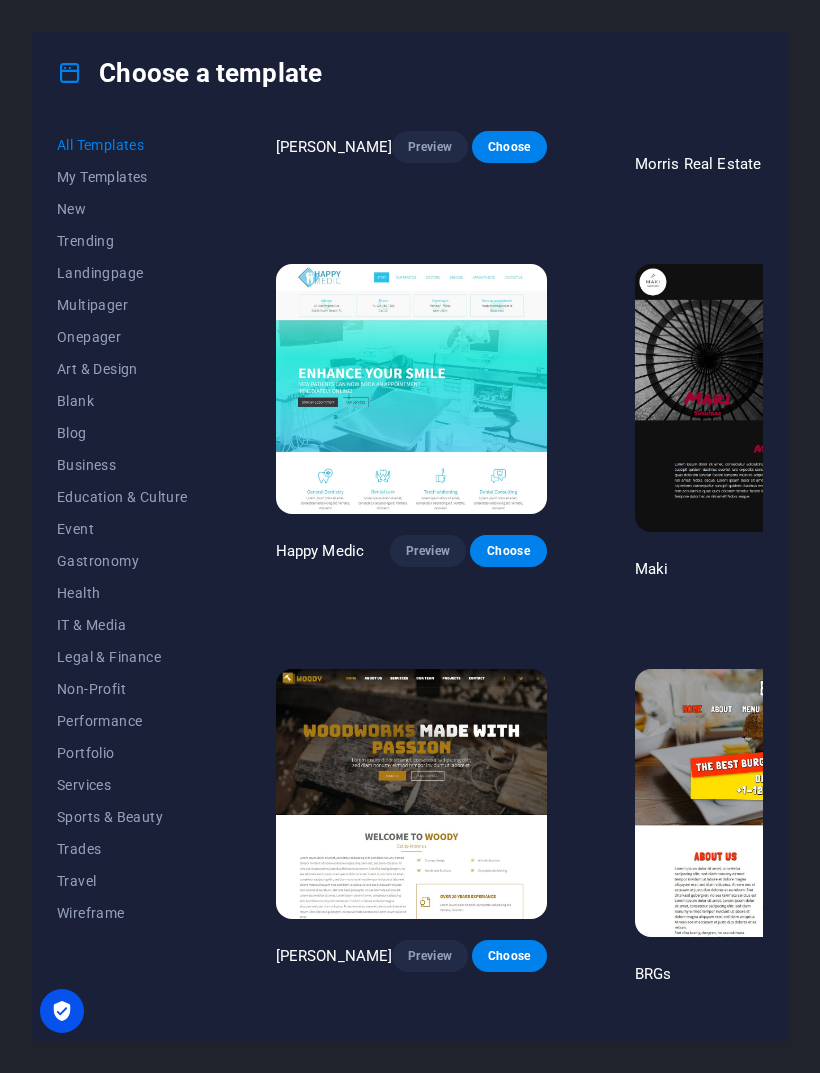 scroll, scrollTop: 8370, scrollLeft: 0, axis: vertical 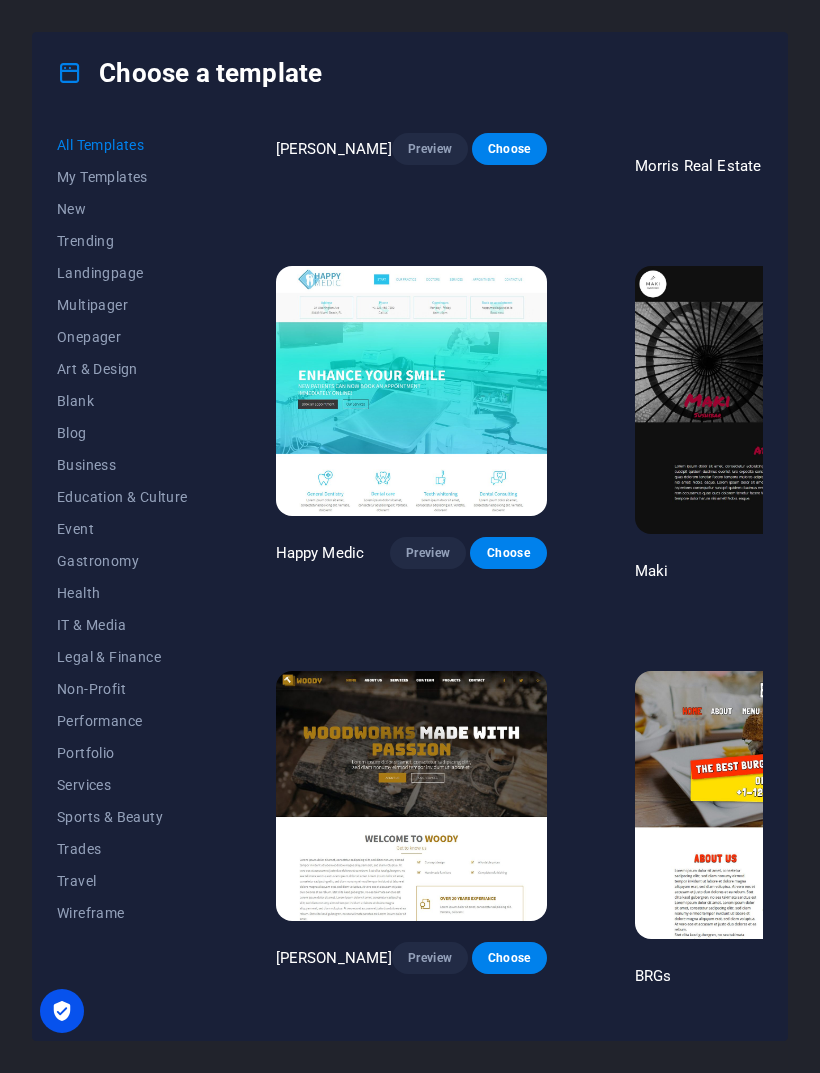 click on "Choose" at bounding box center [508, 1362] 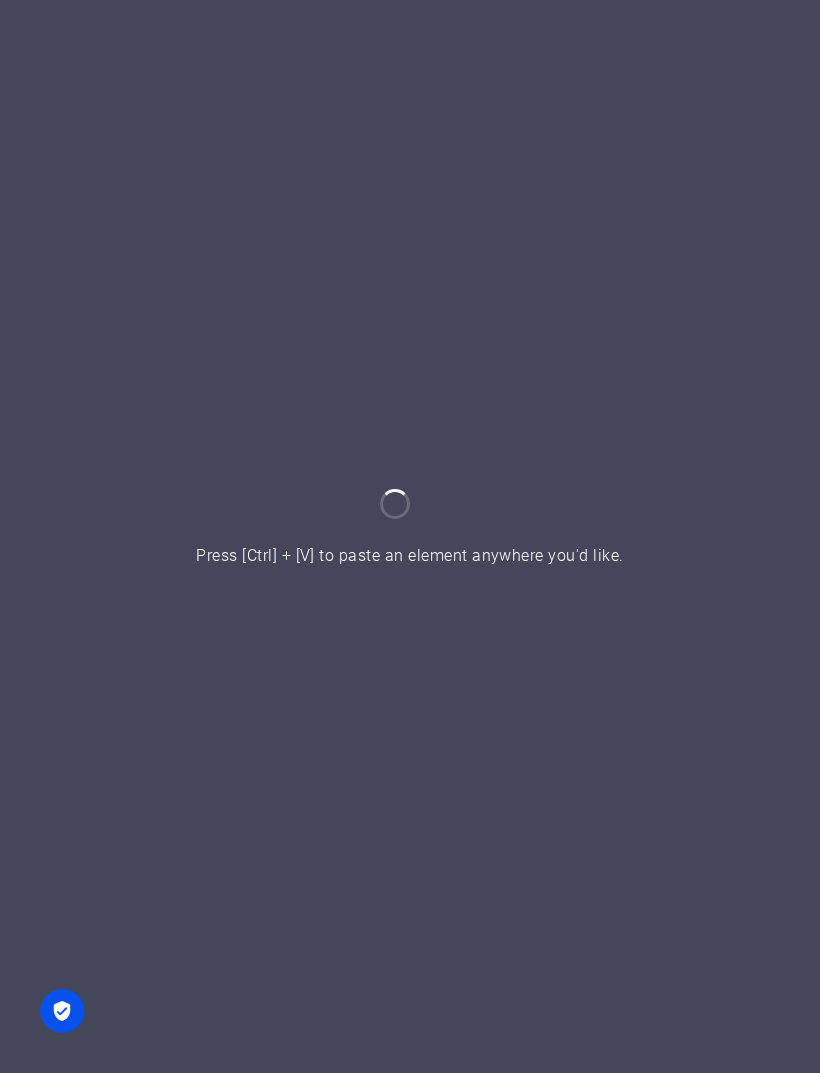 scroll, scrollTop: 0, scrollLeft: 0, axis: both 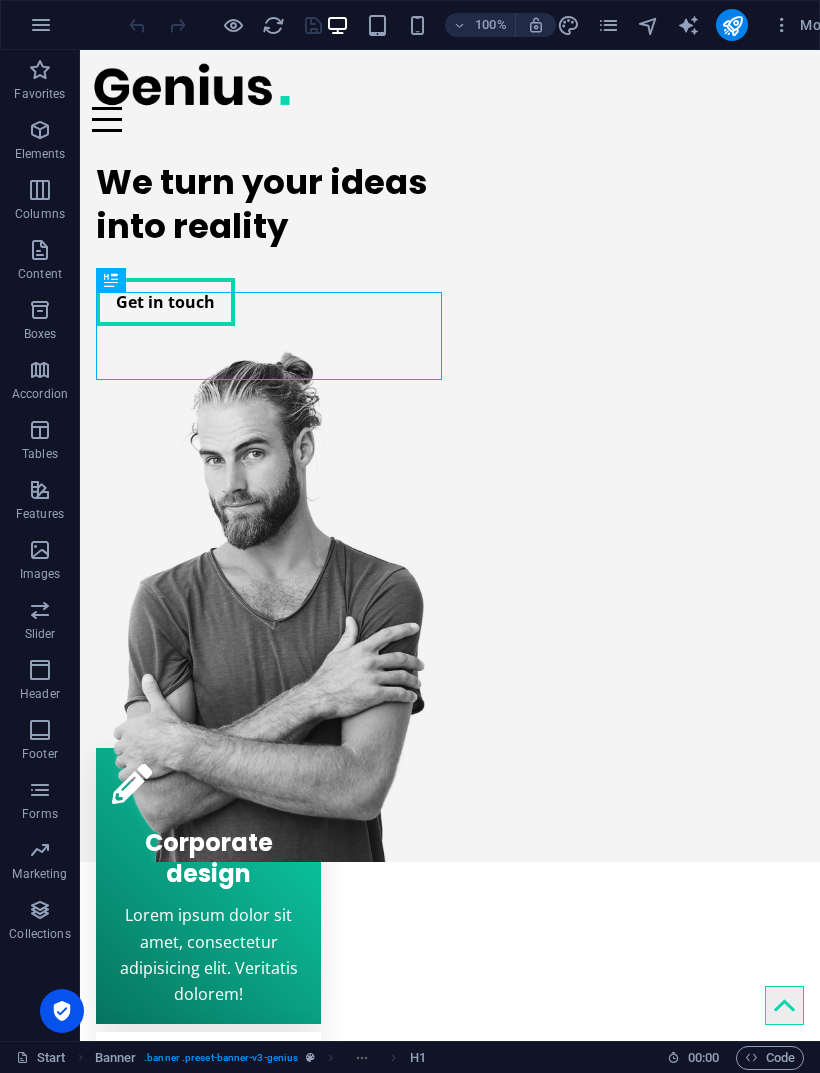 click at bounding box center (450, 119) 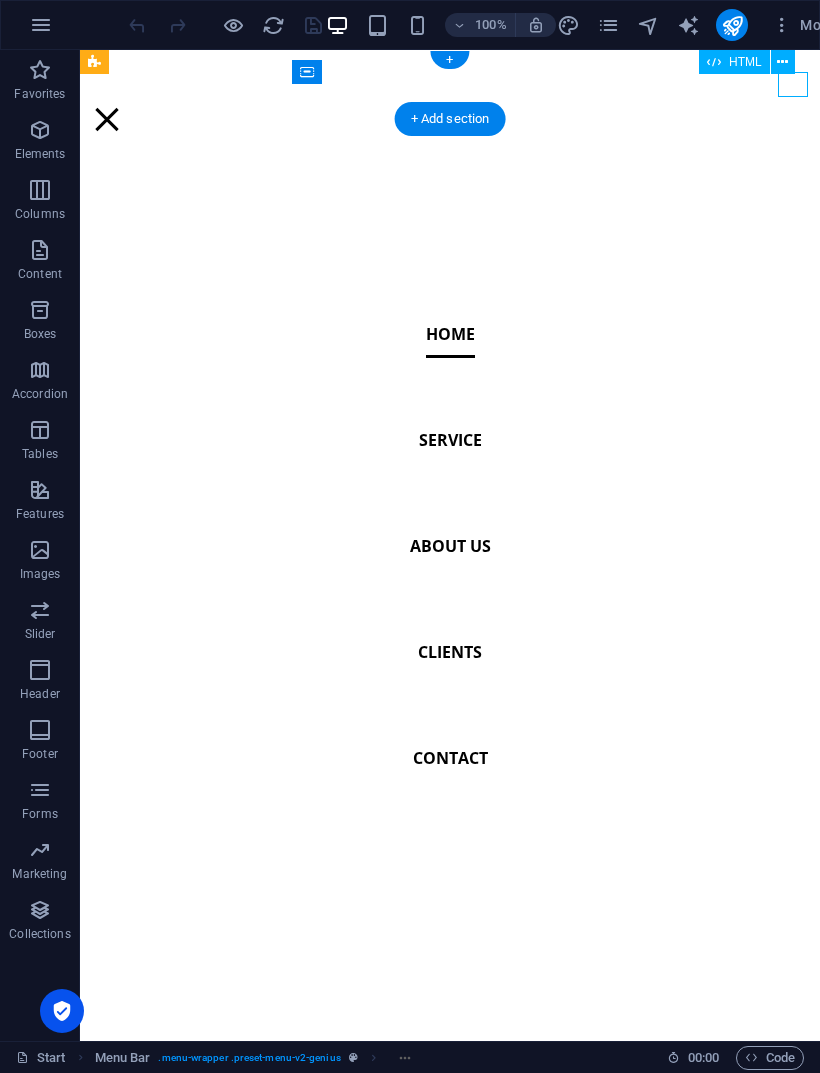 click at bounding box center (107, 119) 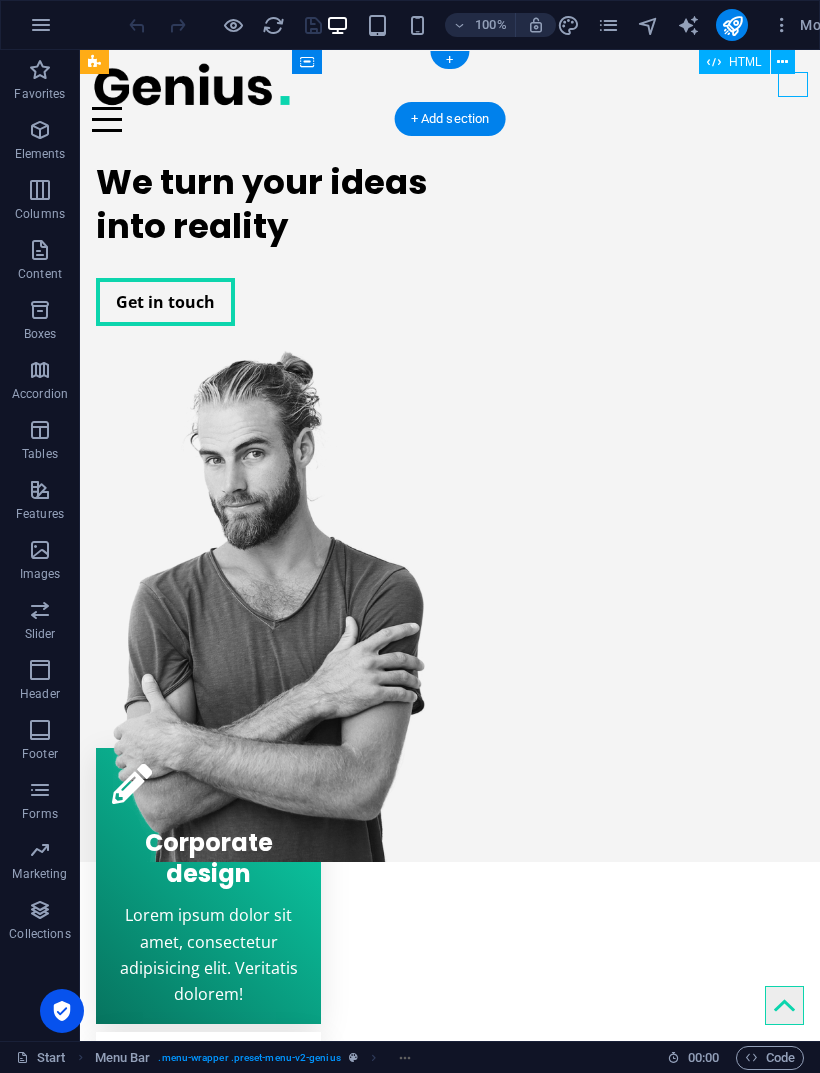 click on "Elements" at bounding box center [40, 154] 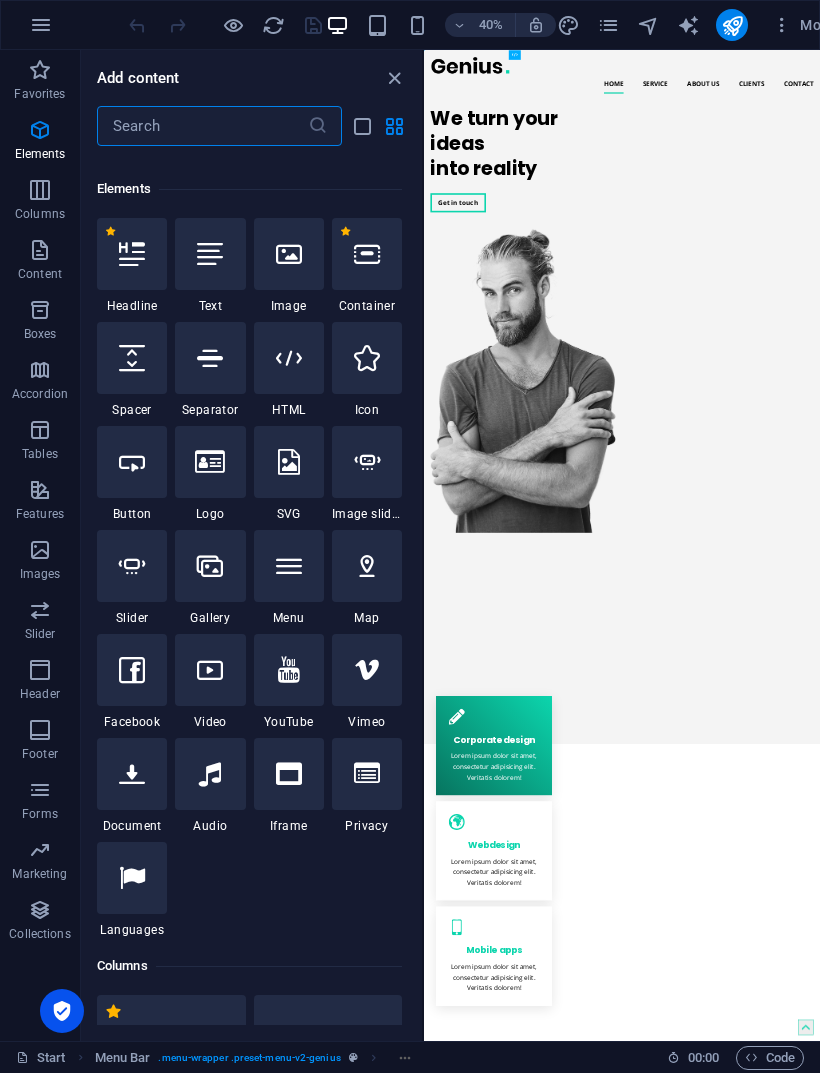 scroll, scrollTop: 213, scrollLeft: 0, axis: vertical 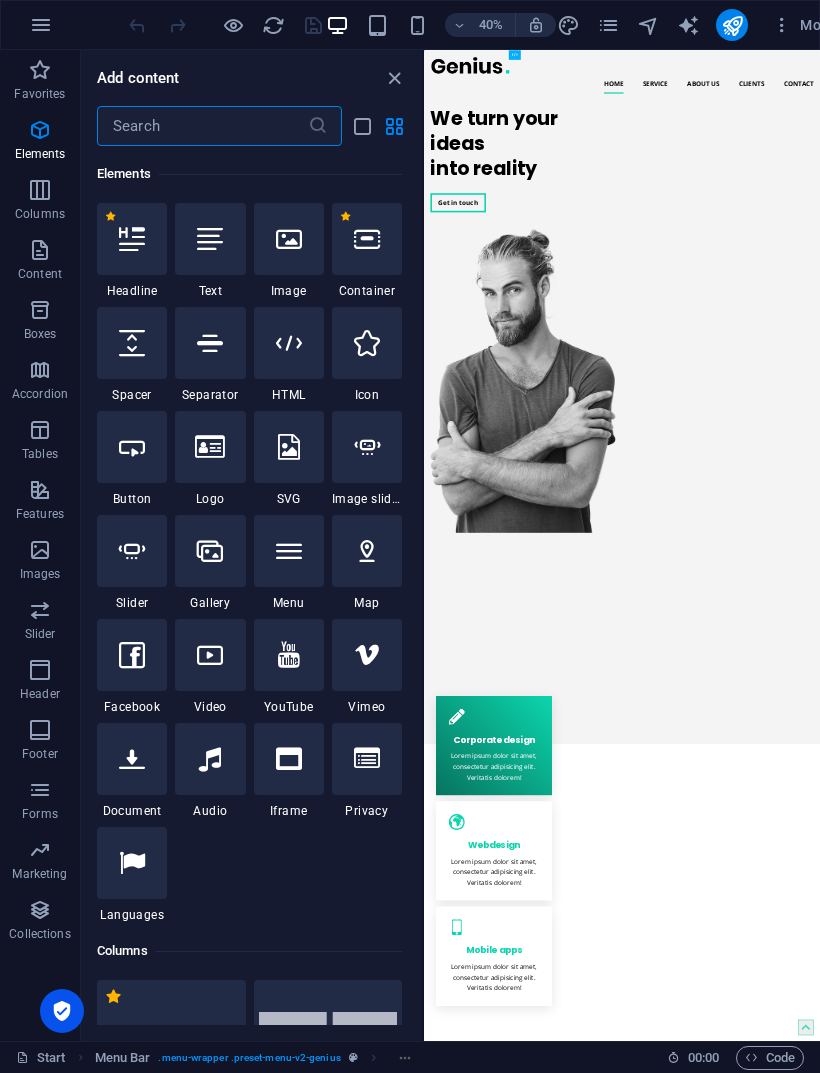 click at bounding box center [394, 78] 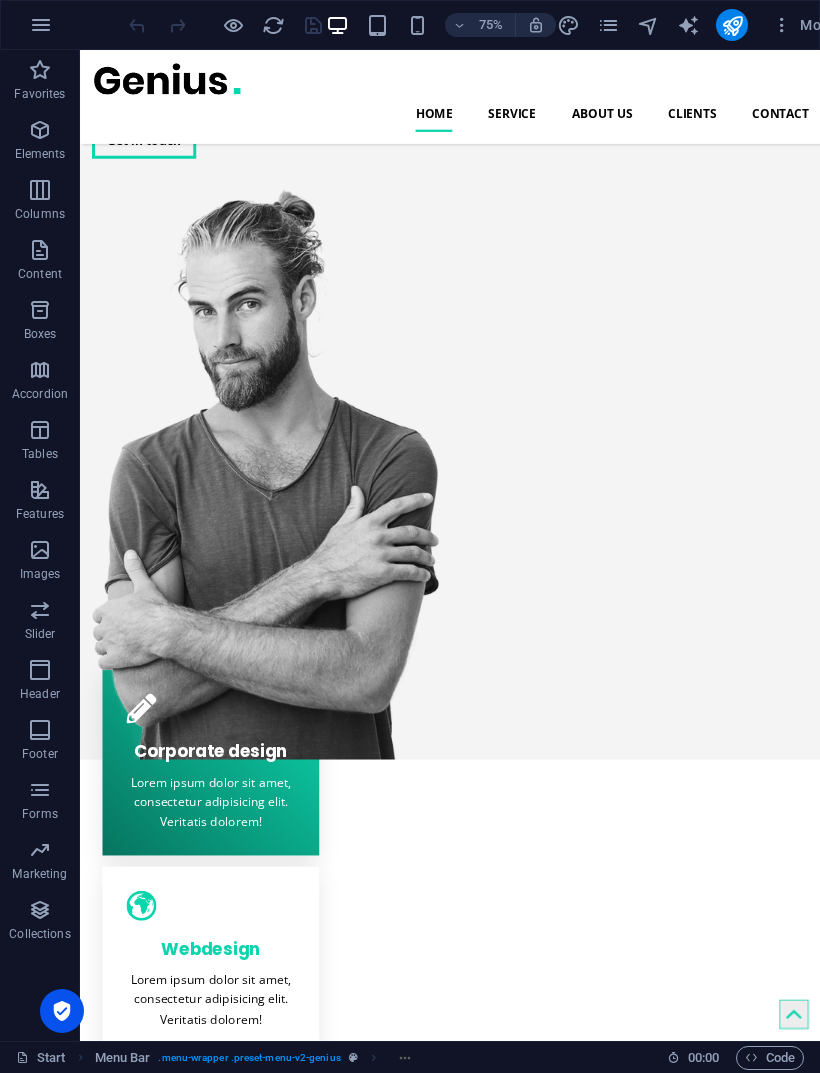 scroll, scrollTop: 92, scrollLeft: 0, axis: vertical 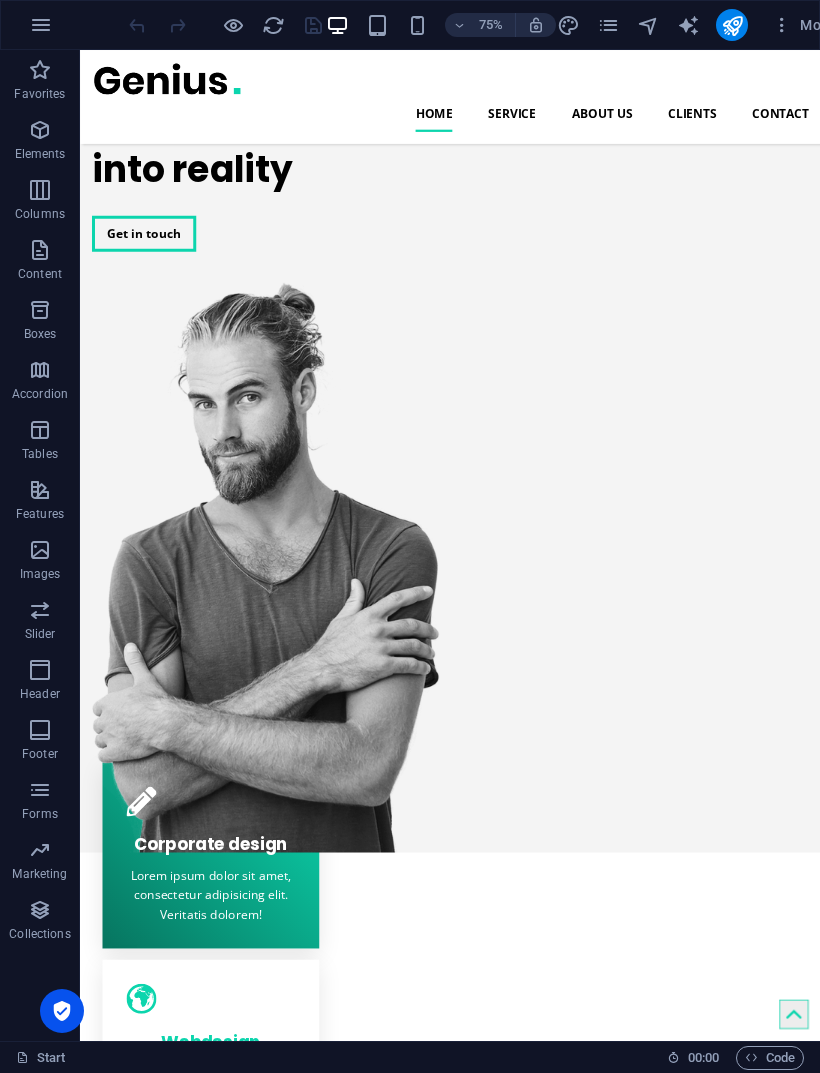 click at bounding box center [323, 739] 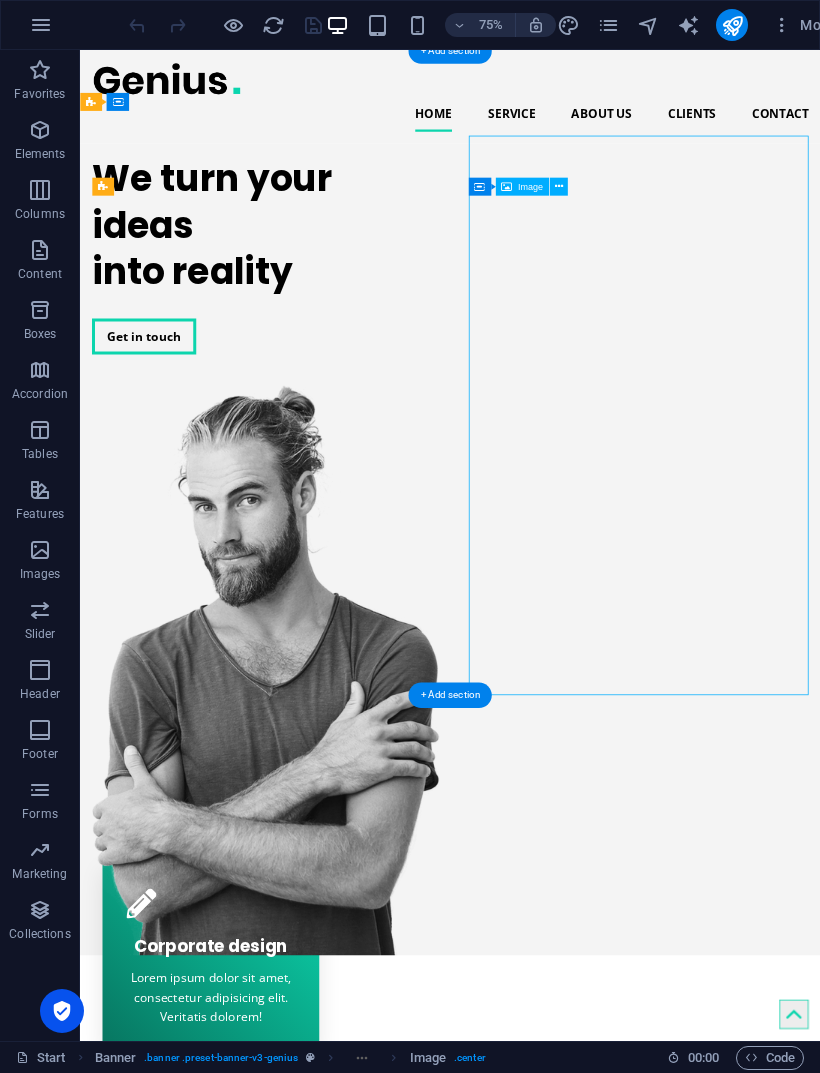scroll, scrollTop: 0, scrollLeft: 0, axis: both 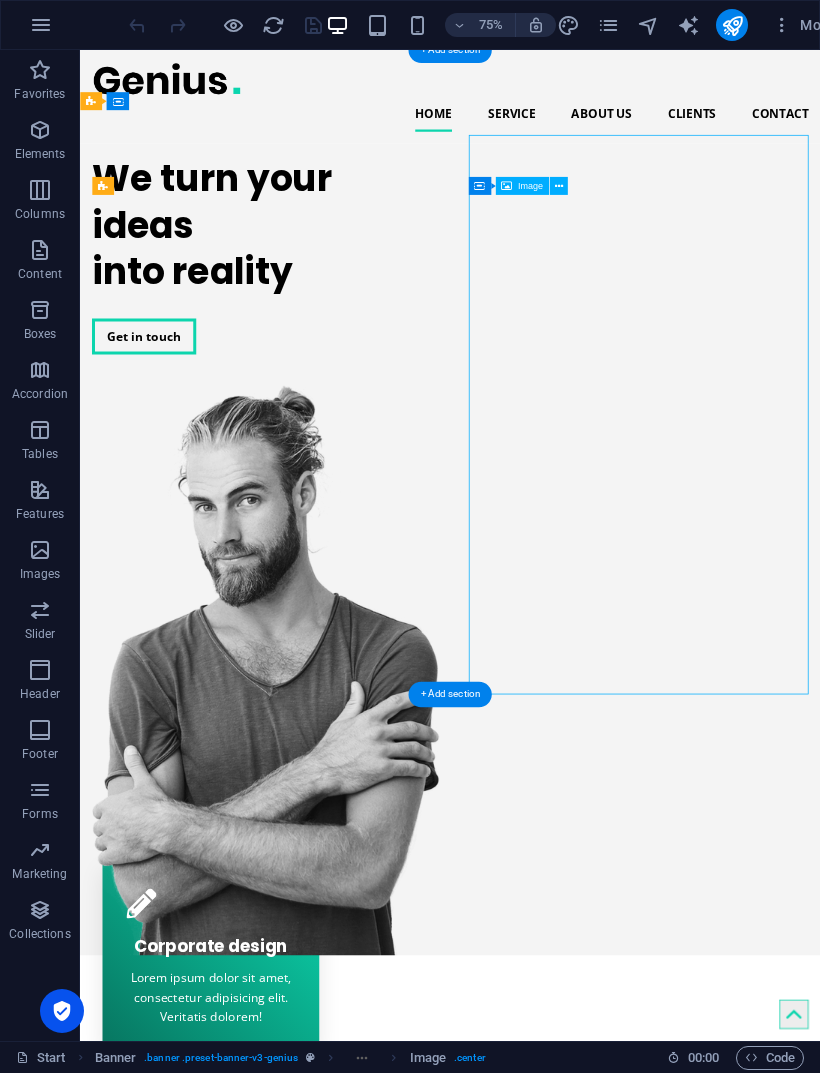 click at bounding box center [323, 876] 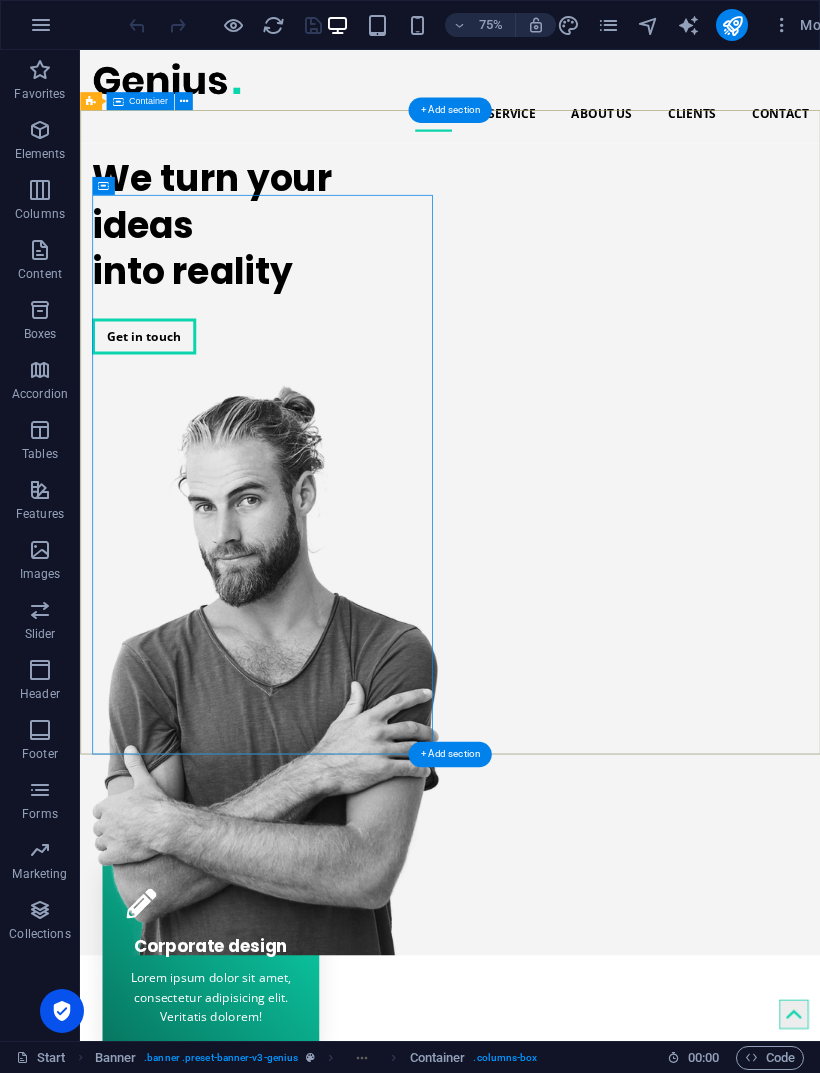 click on "We turn your ideas into reality  Get in touch" at bounding box center (573, 716) 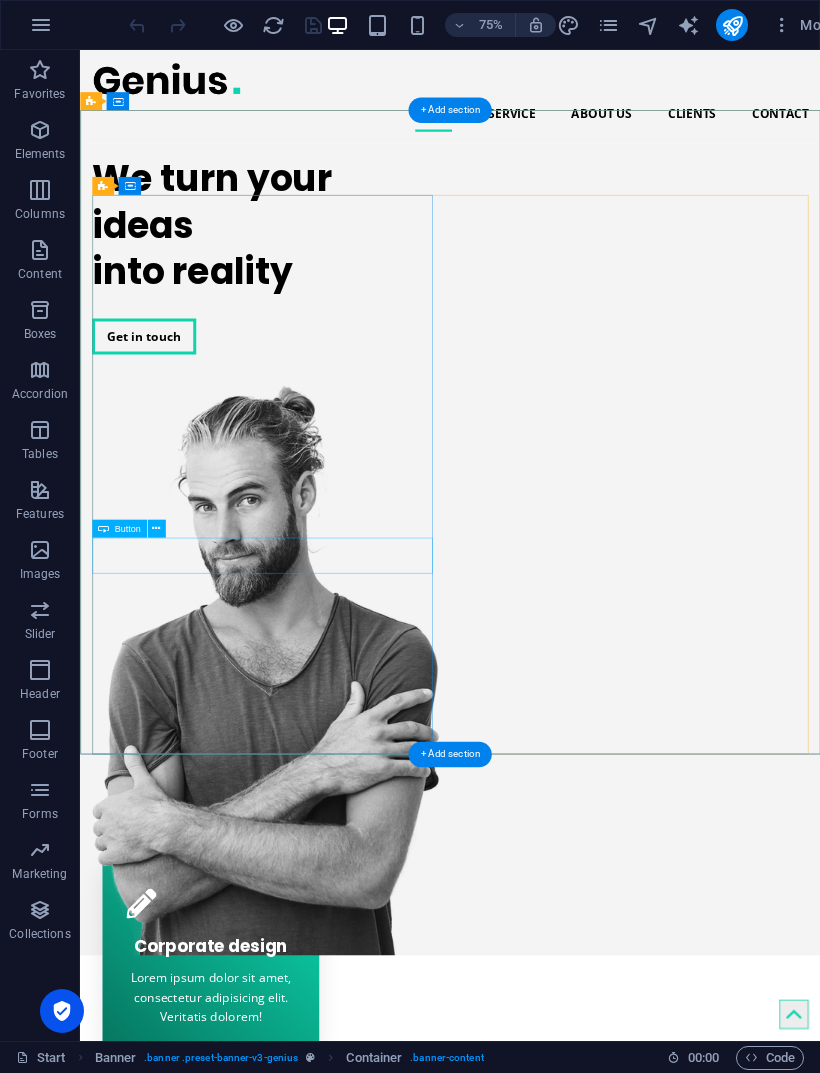 click on "Get in touch" at bounding box center [323, 432] 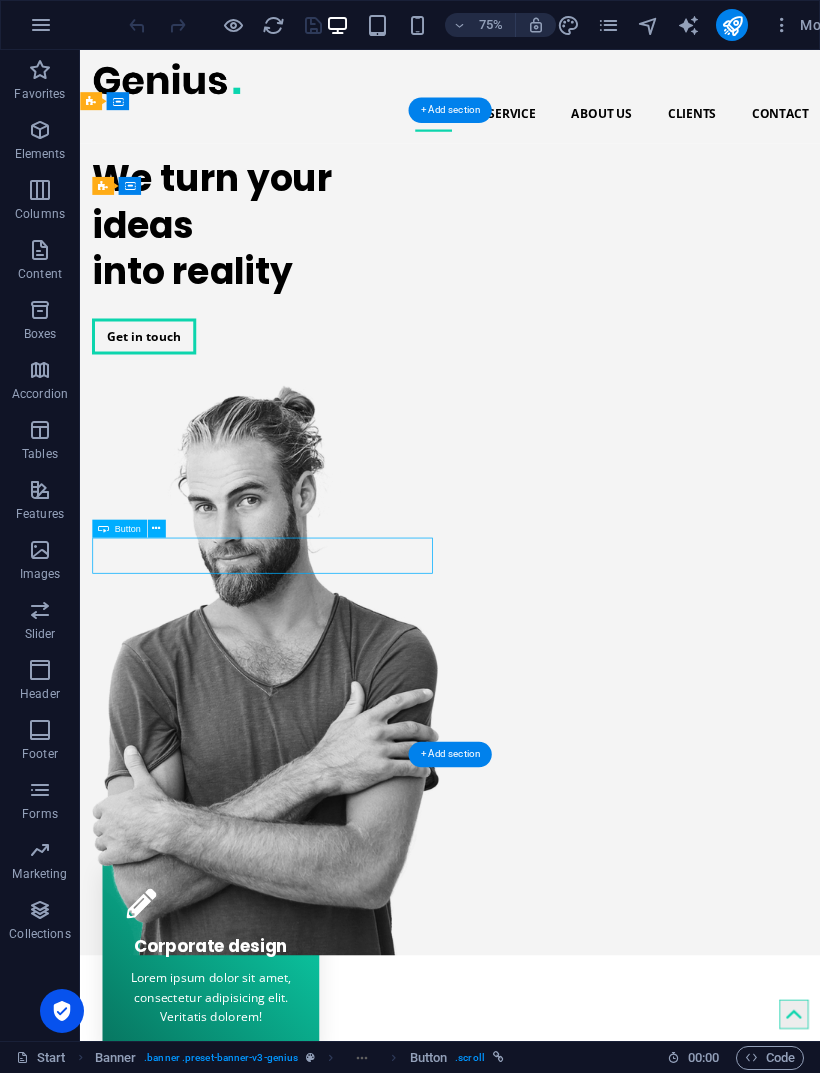 click on "Corporate design Lorem ipsum dolor sit amet, consectetur adipisicing elit. Veritatis dolorem!" at bounding box center [255, 1260] 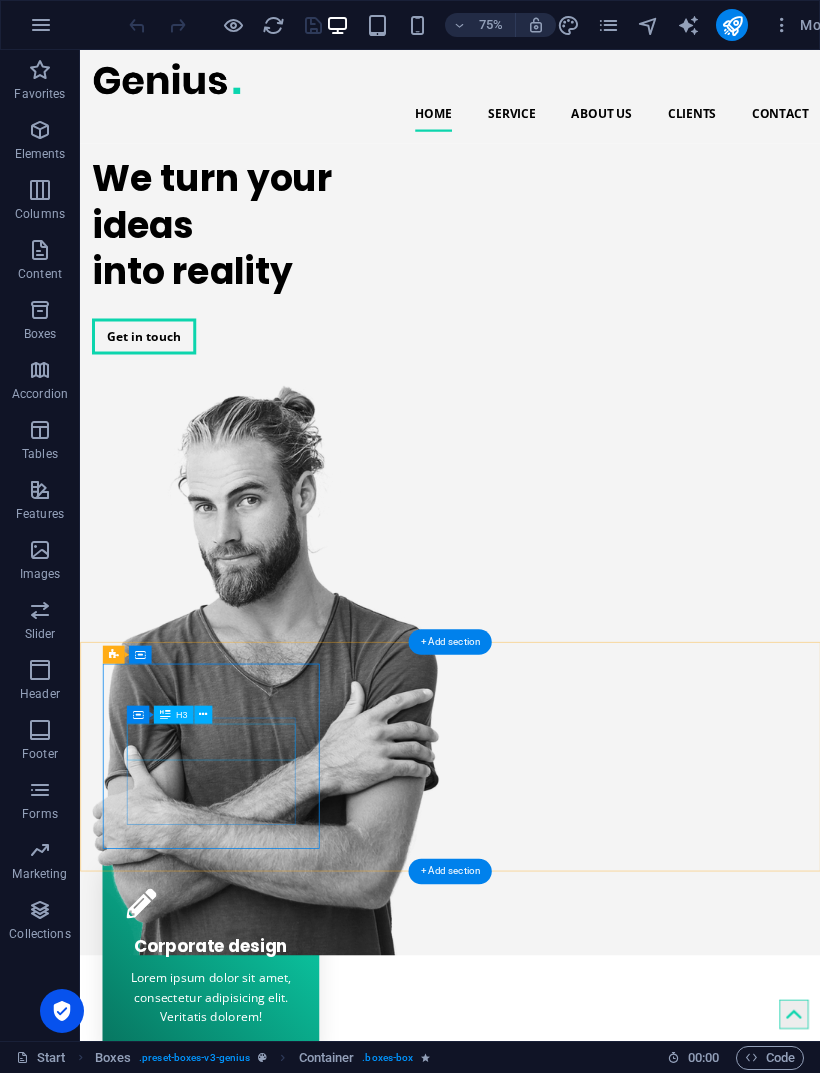click on "Corporate design" at bounding box center [255, 1240] 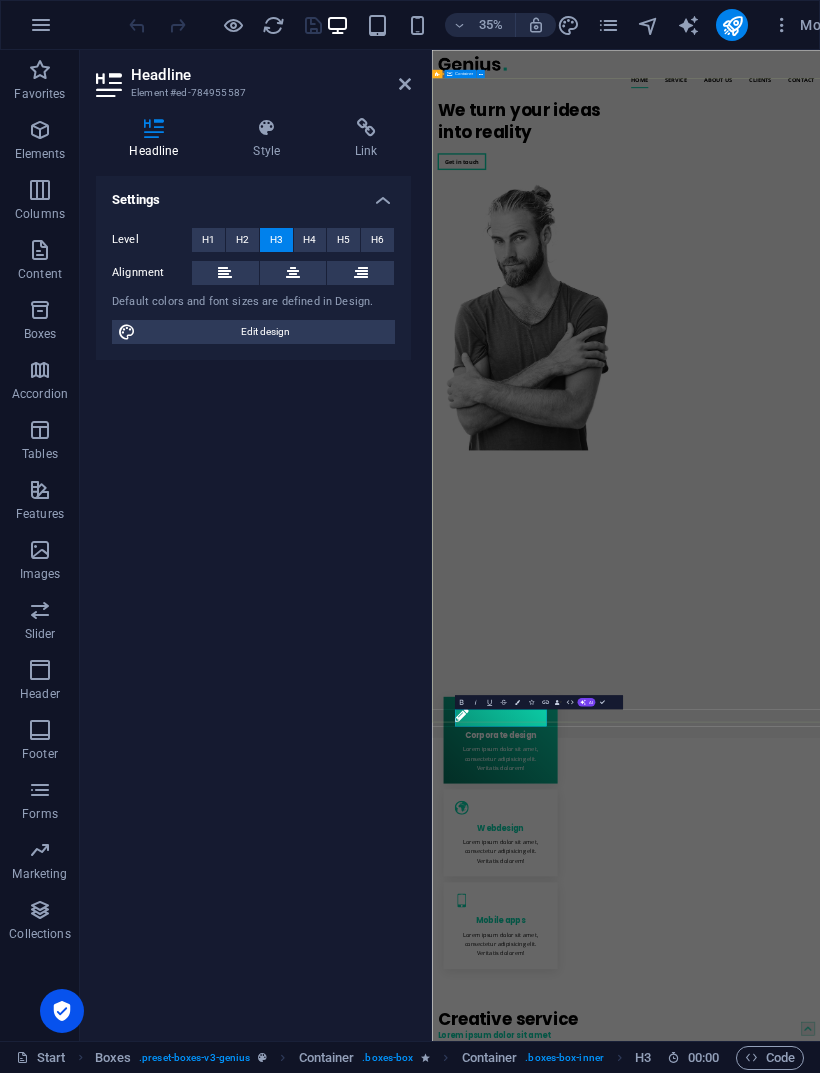 click on "We turn your ideas into reality  Get in touch" at bounding box center (986, 685) 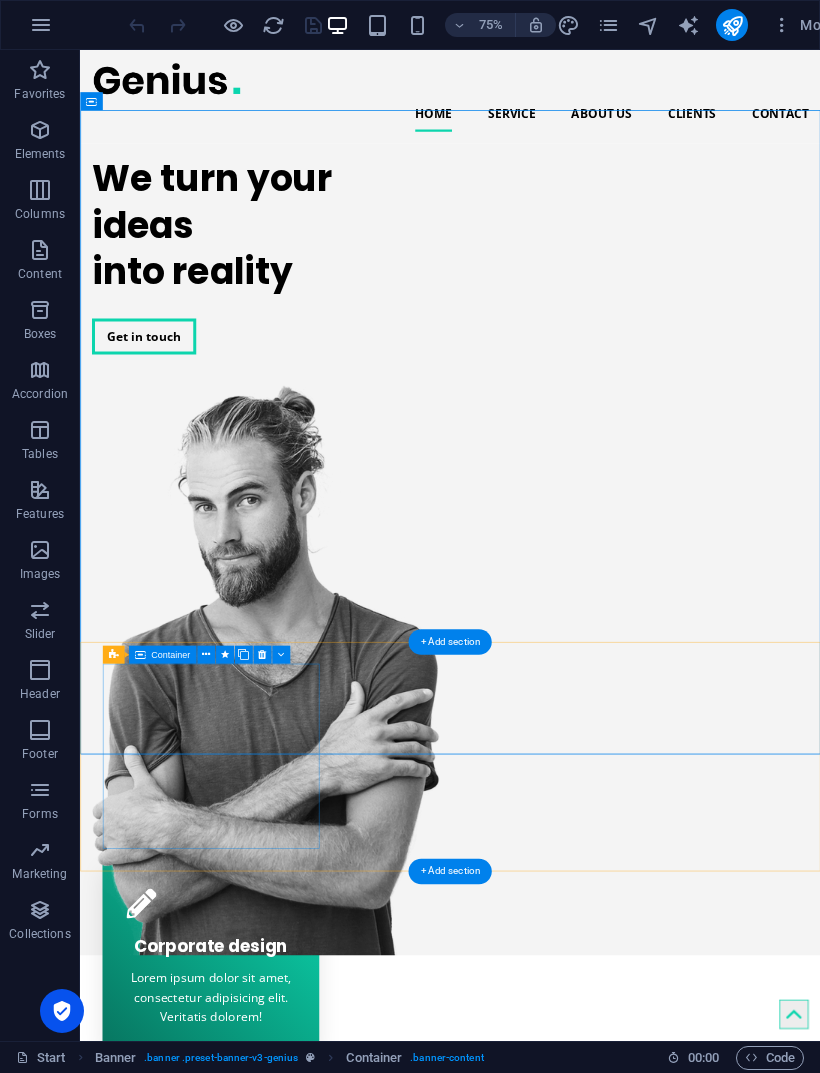 click on "Corporate design Lorem ipsum dolor sit amet, consectetur adipisicing elit. Veritatis dolorem!" at bounding box center [255, 1260] 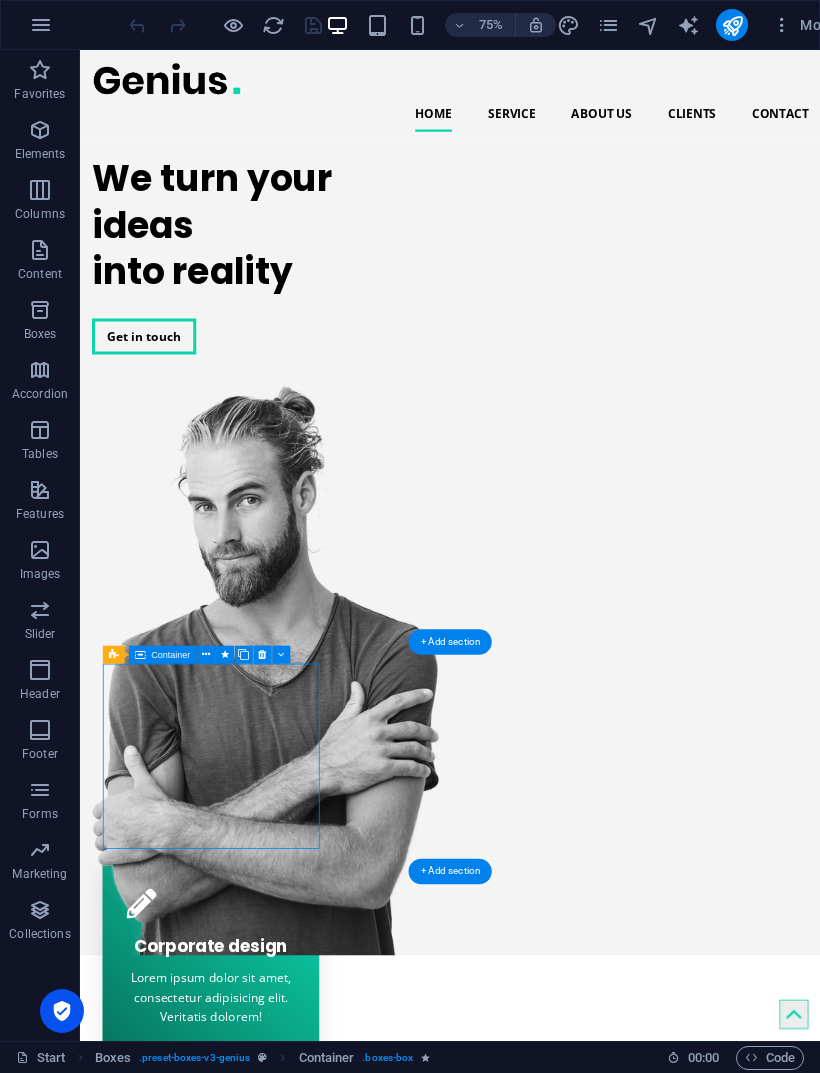 click on "Corporate design Lorem ipsum dolor sit amet, consectetur adipisicing elit. Veritatis dolorem!" at bounding box center (255, 1260) 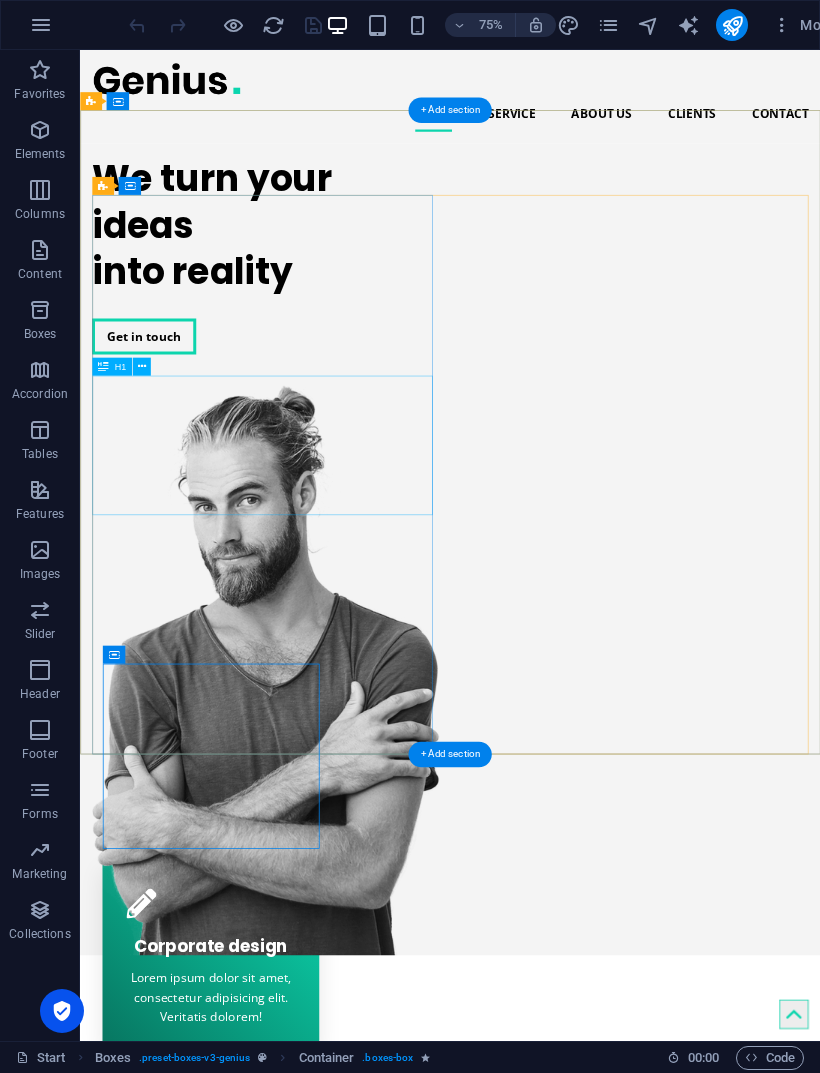 click on "We turn your ideas into reality" at bounding box center (323, 284) 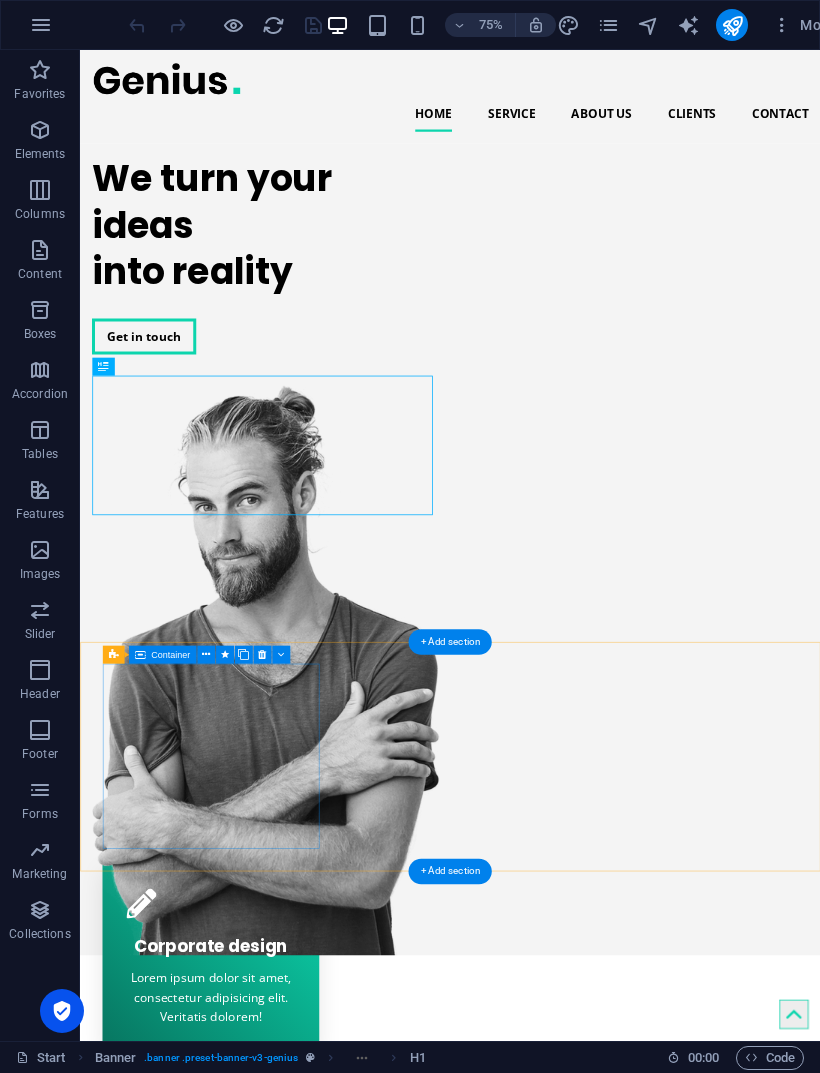 click on "Corporate design Lorem ipsum dolor sit amet, consectetur adipisicing elit. Veritatis dolorem!" at bounding box center [255, 1260] 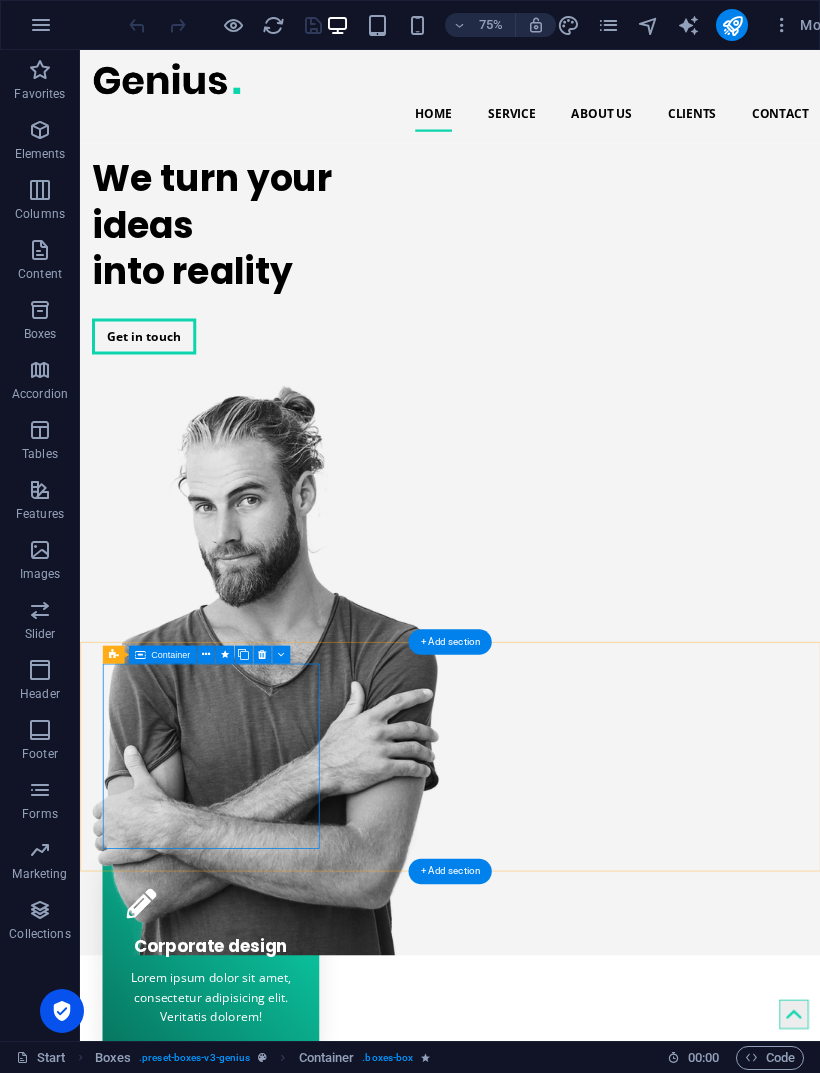 click on "Container" at bounding box center [170, 654] 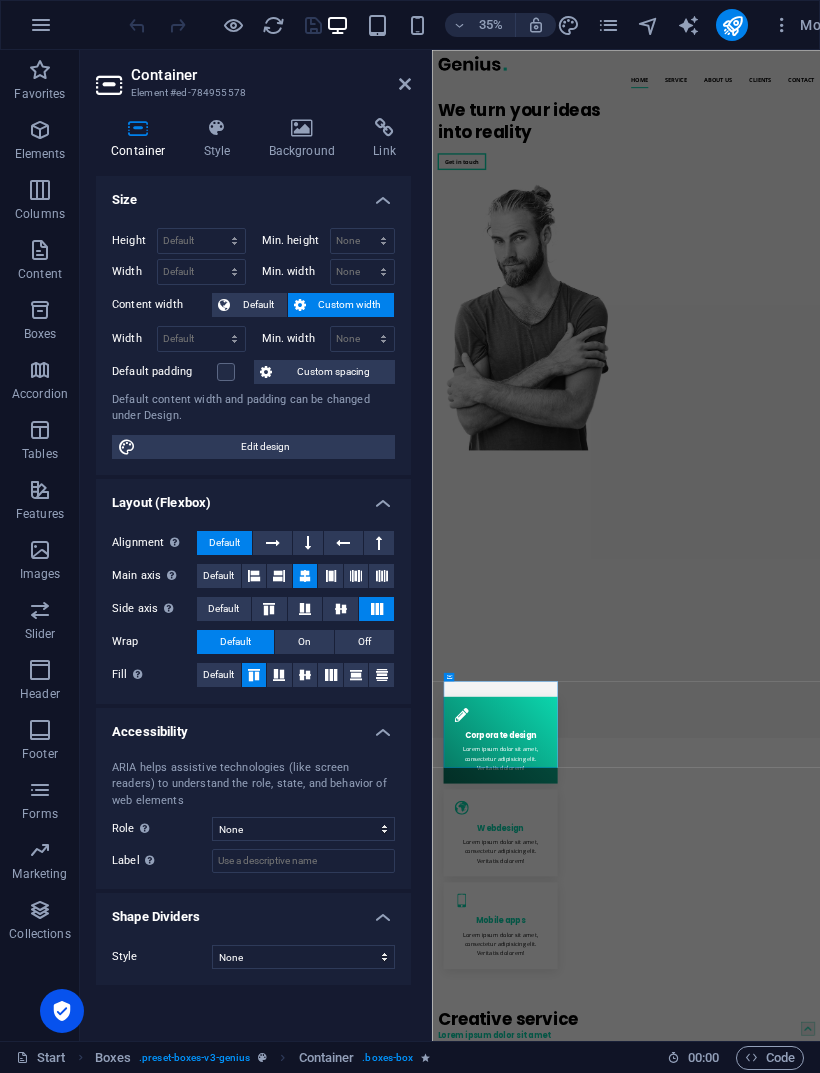 click on "Style" at bounding box center (221, 139) 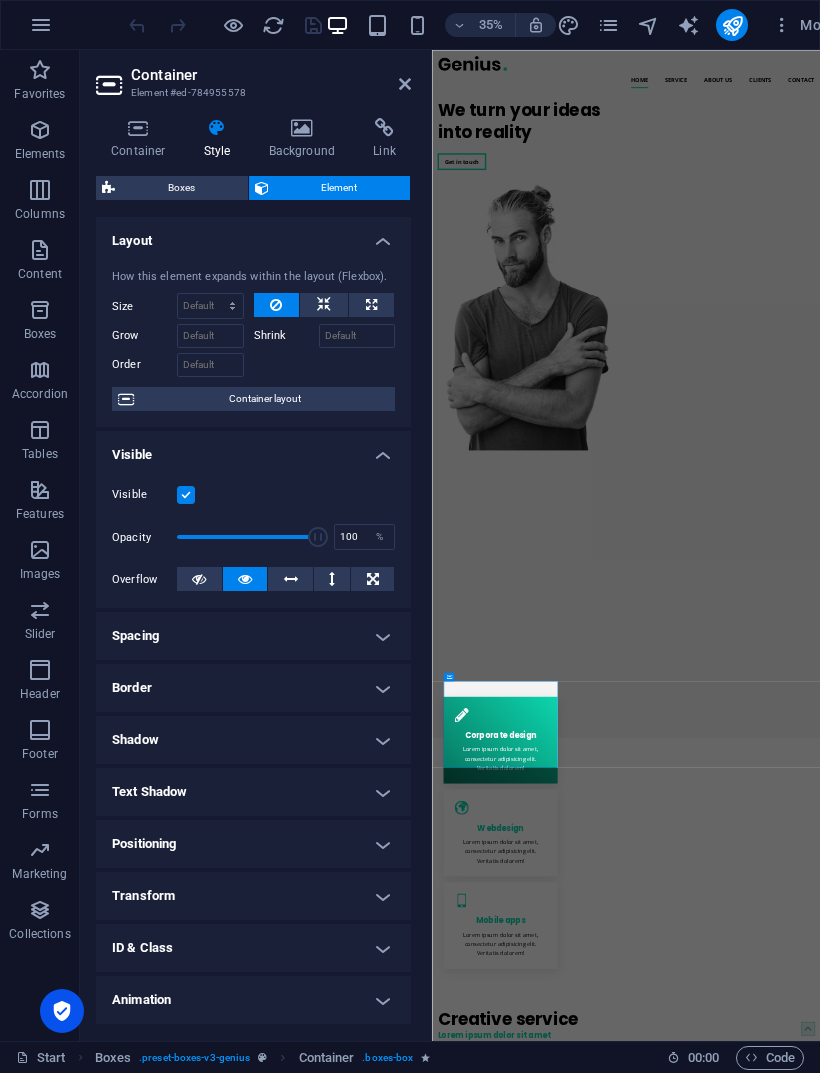 click on "Background" at bounding box center (306, 139) 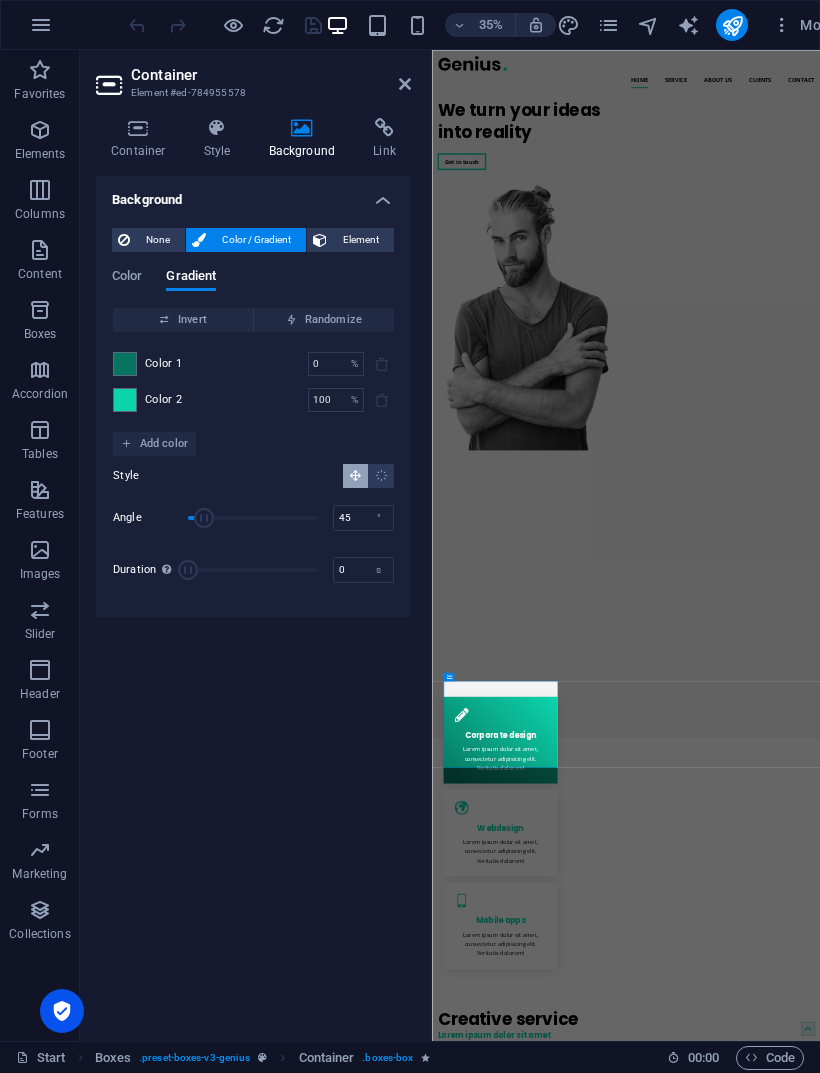 click at bounding box center [125, 364] 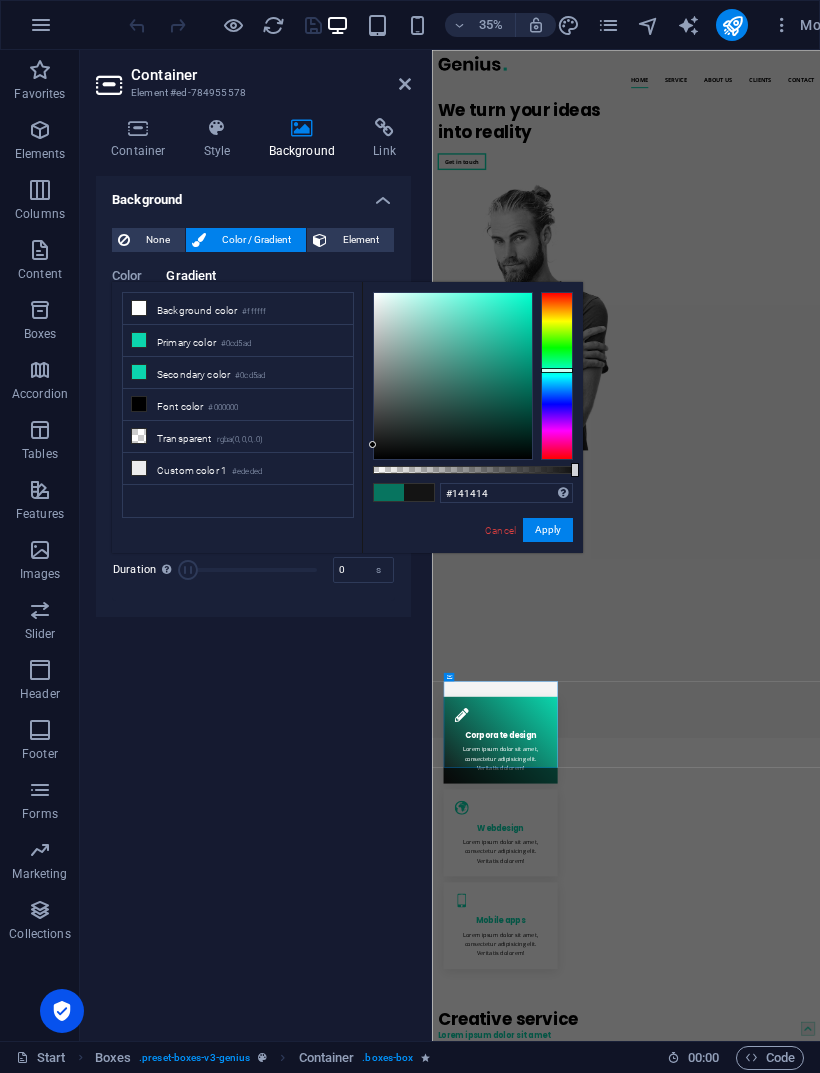 click on "Apply" at bounding box center (548, 530) 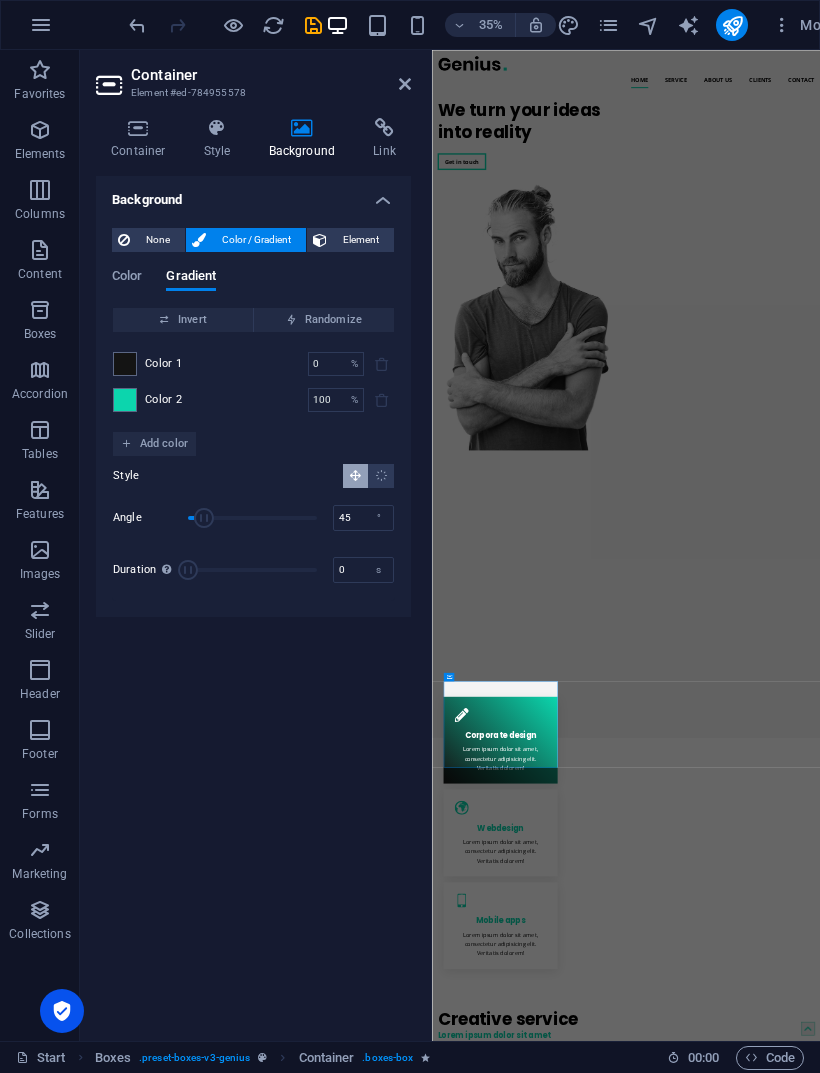 click at bounding box center [125, 400] 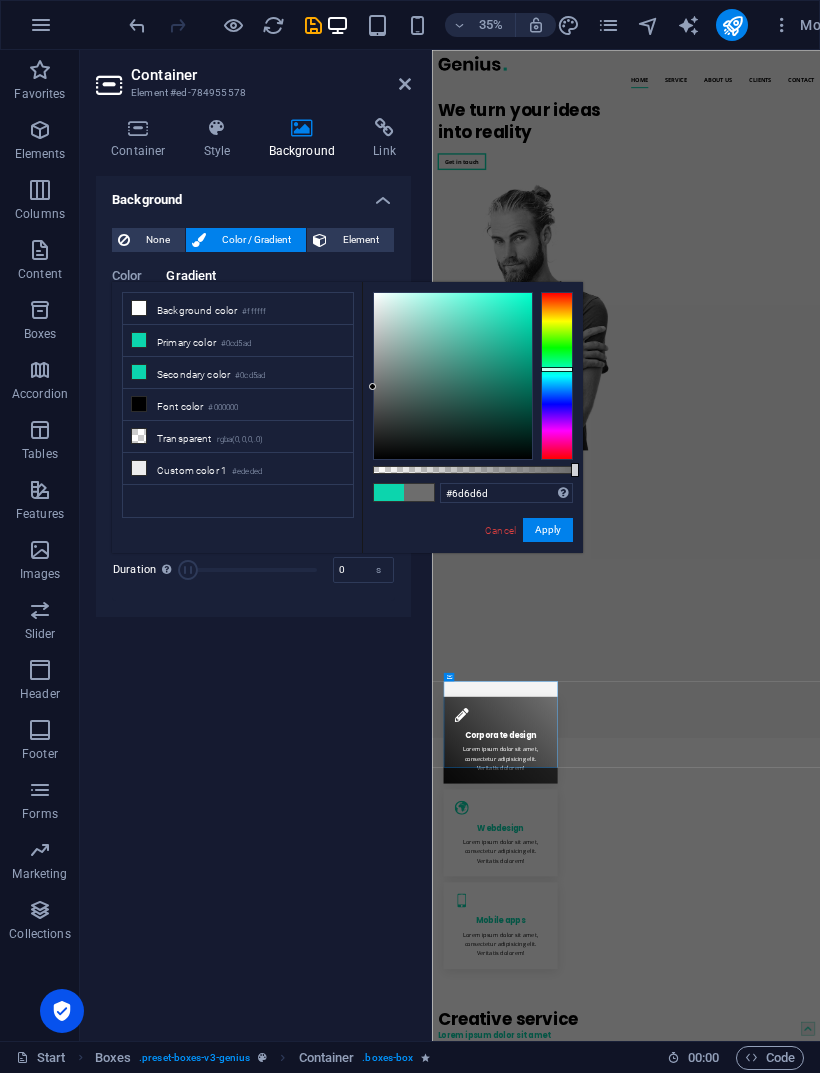 type on "#6c6c6c" 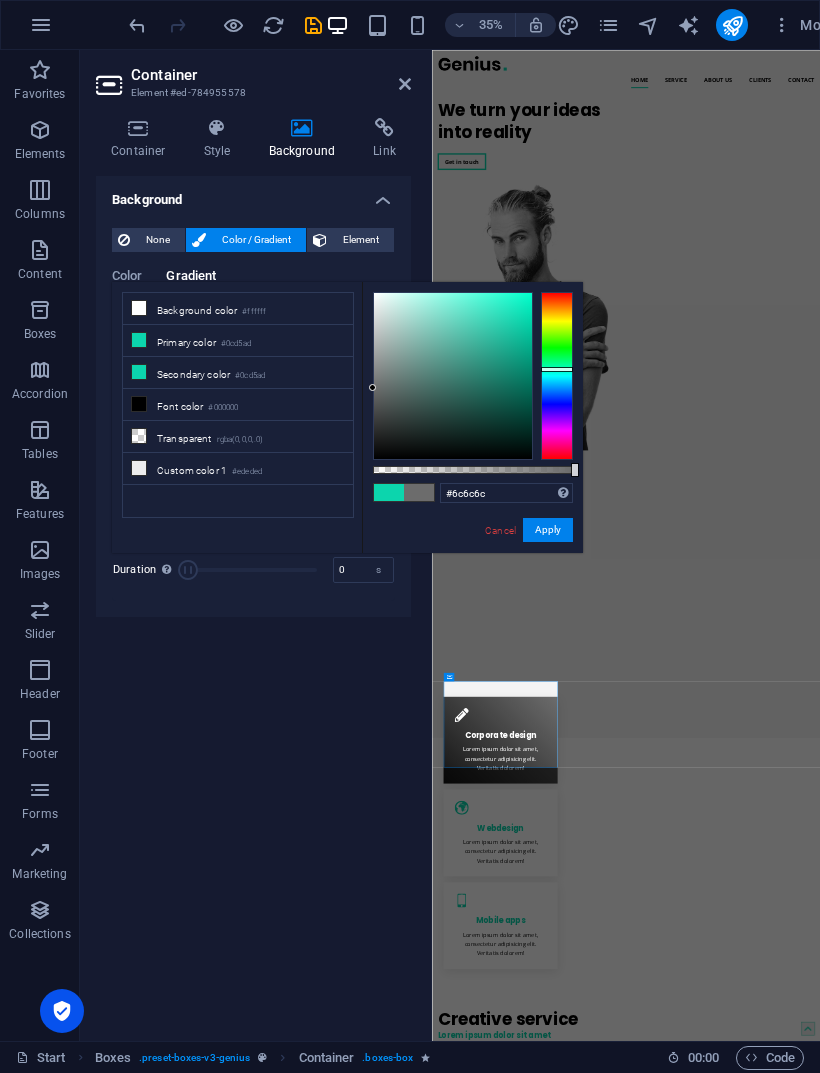 click on "Apply" at bounding box center (548, 530) 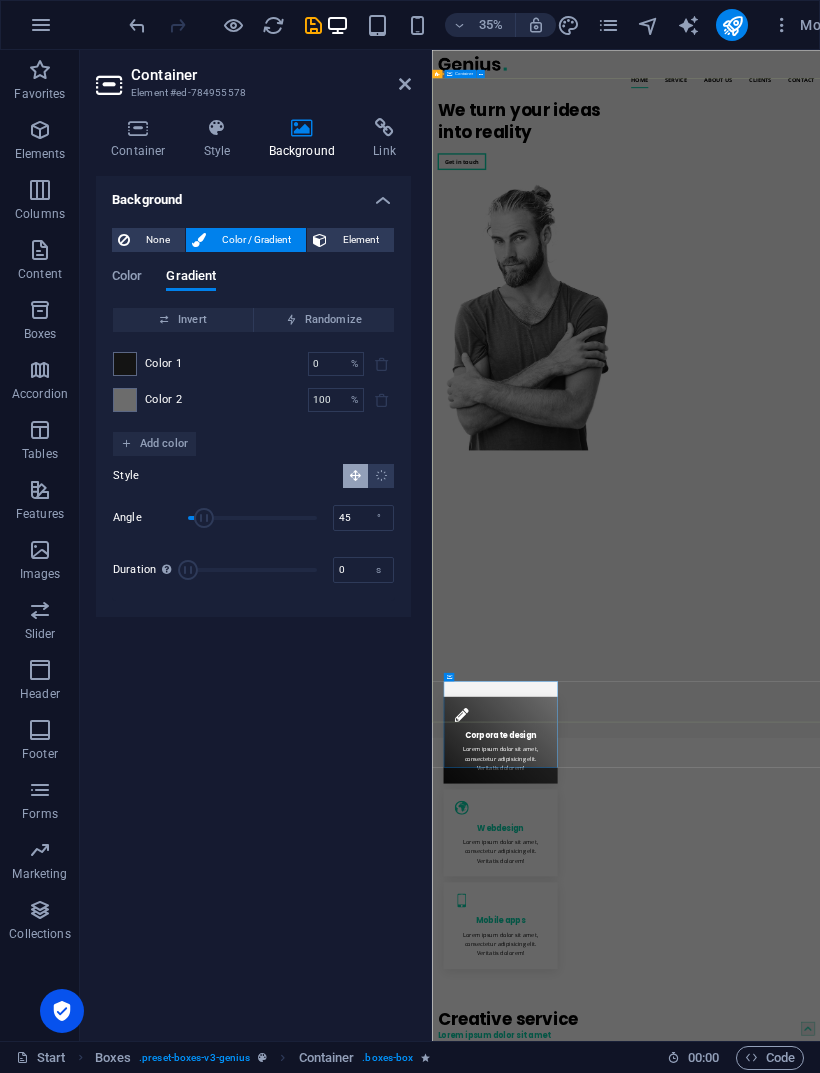 click on "We turn your ideas into reality  Get in touch" at bounding box center (986, 685) 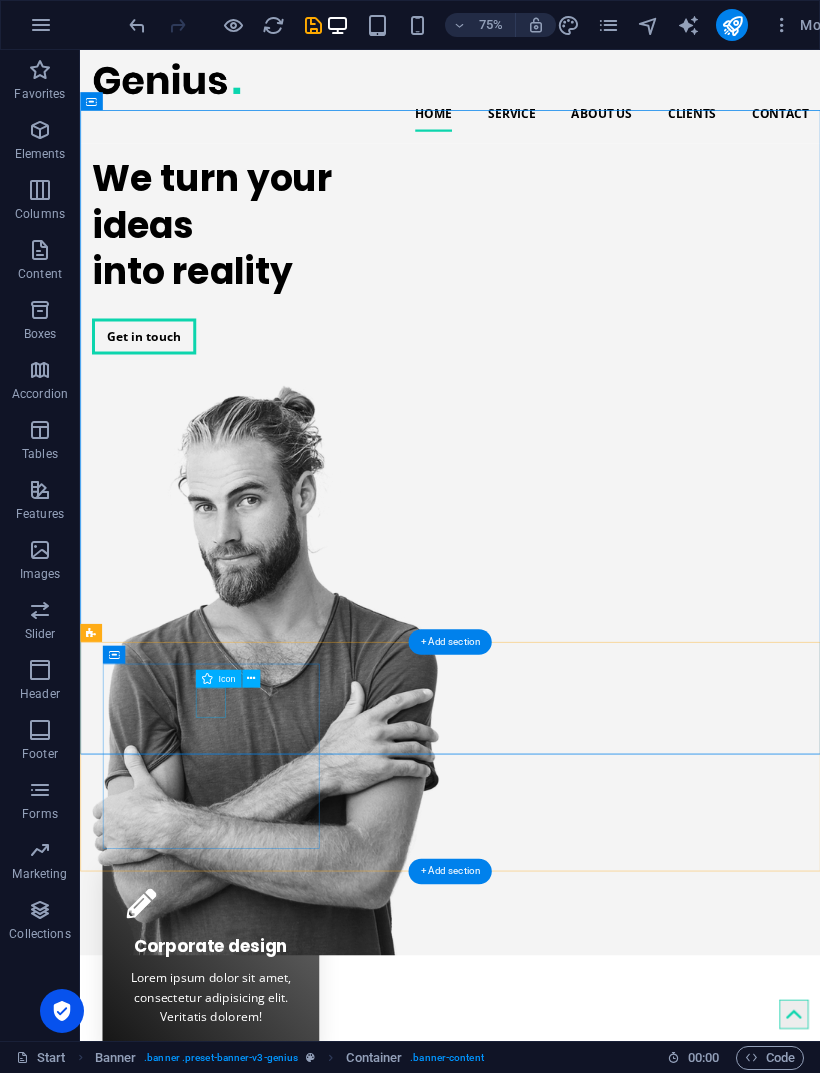 click at bounding box center (255, 1188) 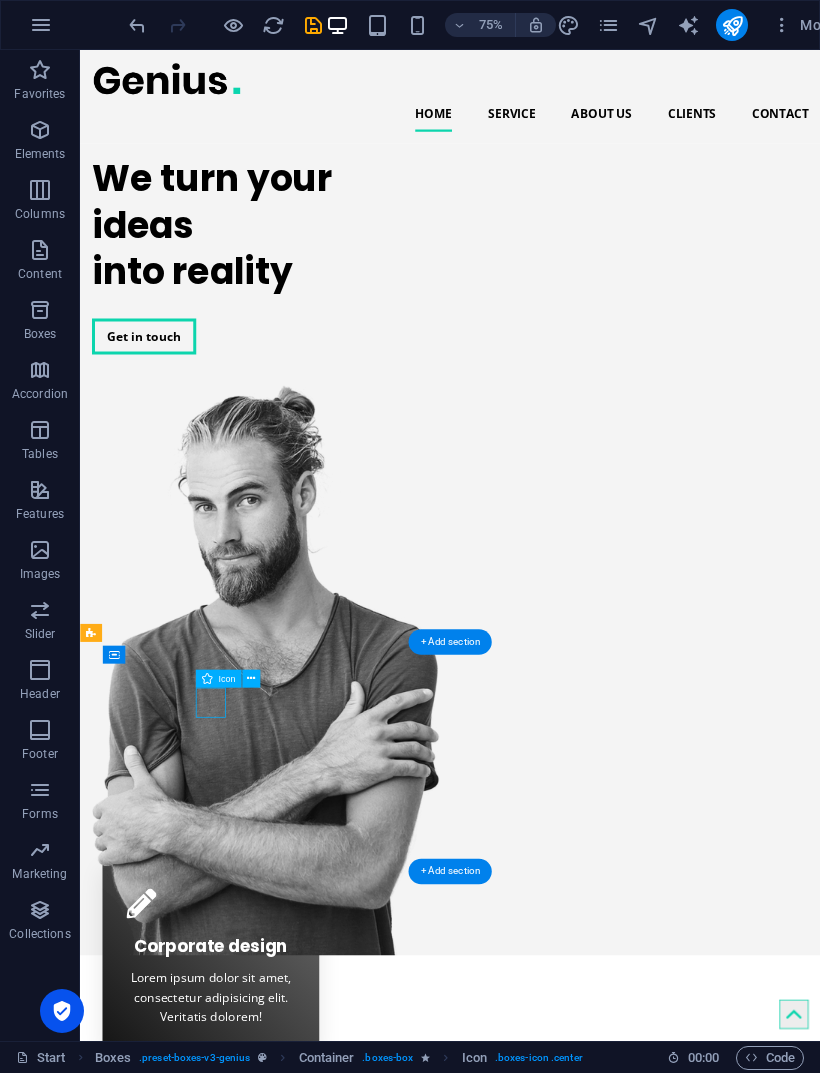 click on "Elements" at bounding box center (40, 142) 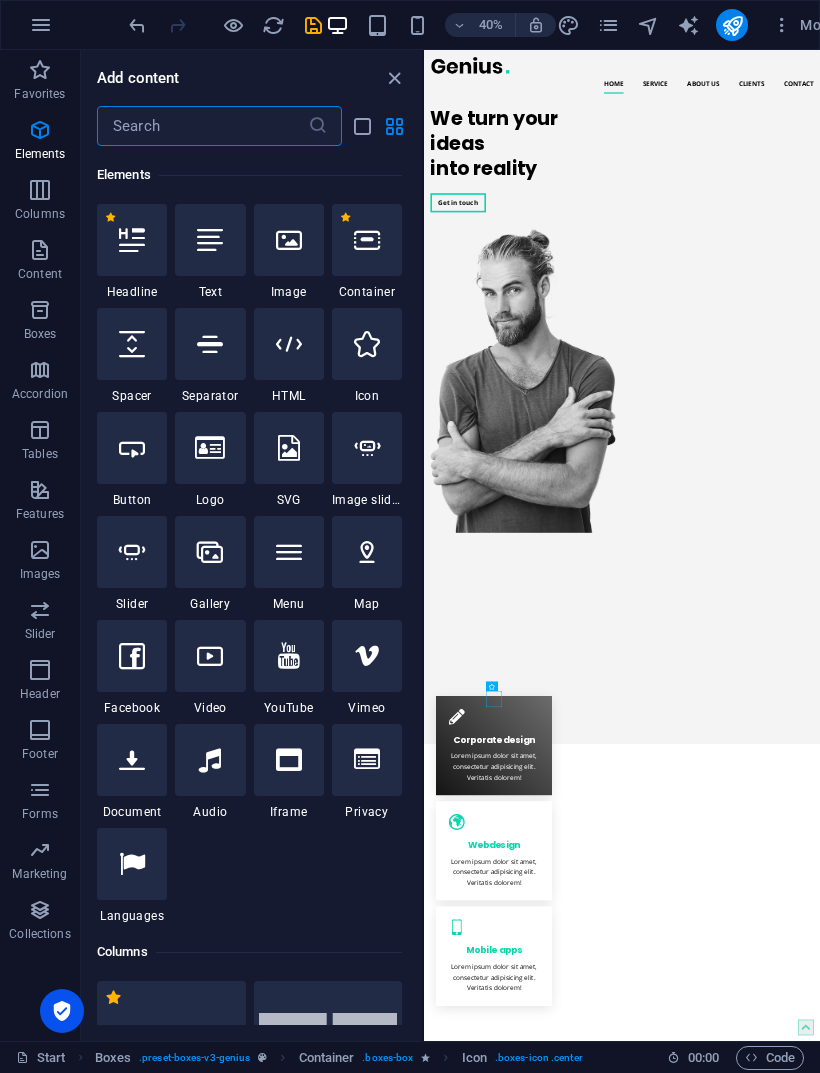 scroll, scrollTop: 213, scrollLeft: 0, axis: vertical 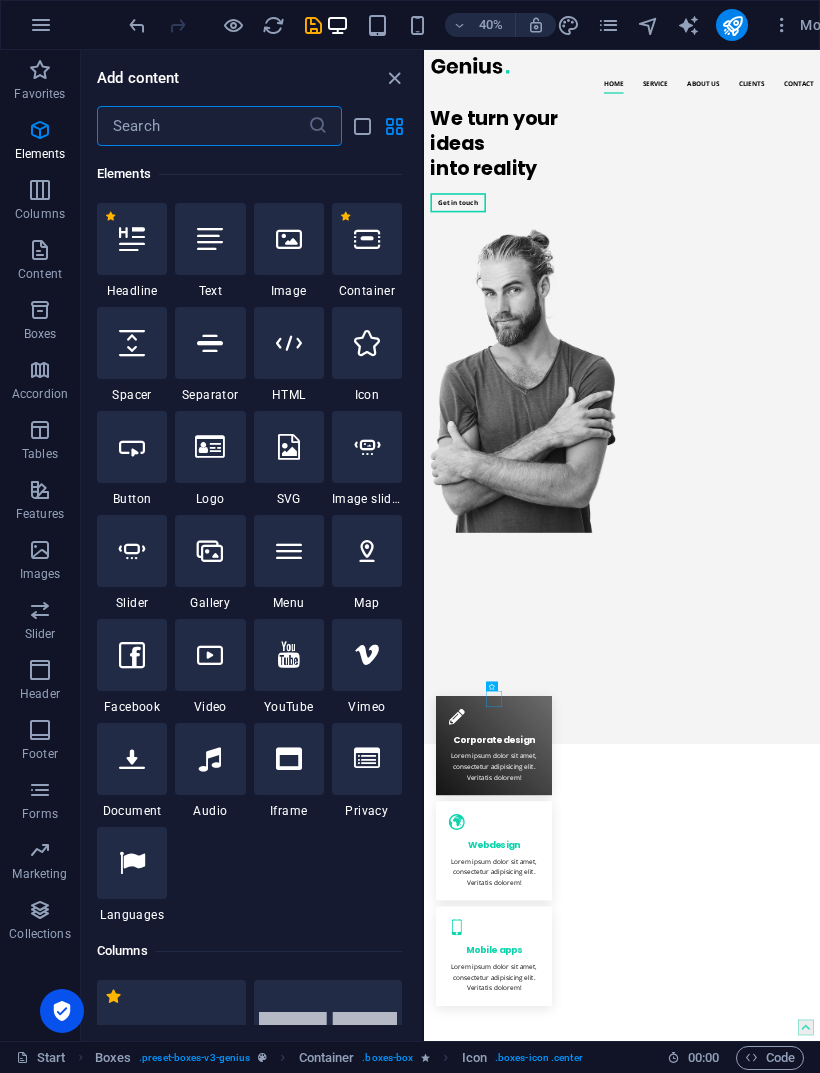 click at bounding box center (367, 343) 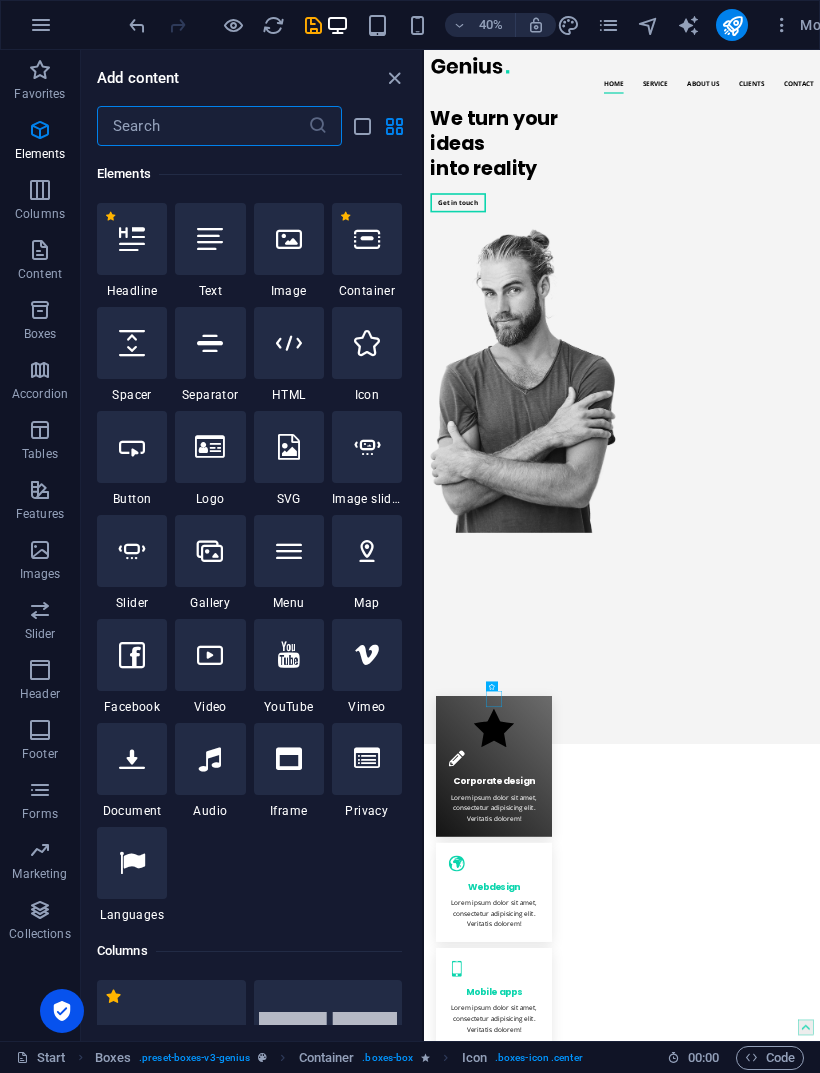 select on "xMidYMid" 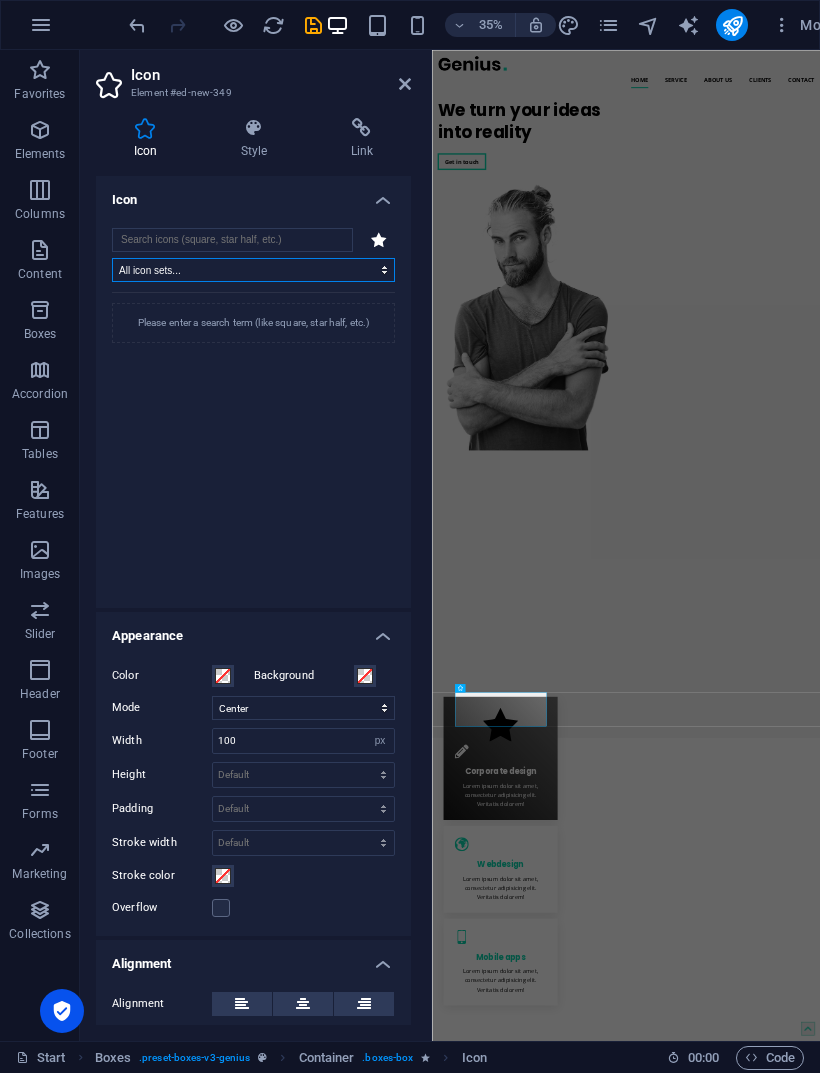 click on "All icon sets... IcoFont Ionicons FontAwesome Brands FontAwesome Duotone FontAwesome Solid FontAwesome Regular FontAwesome Light FontAwesome Thin FontAwesome Sharp Solid FontAwesome Sharp Regular FontAwesome Sharp Light FontAwesome Sharp Thin" at bounding box center [253, 270] 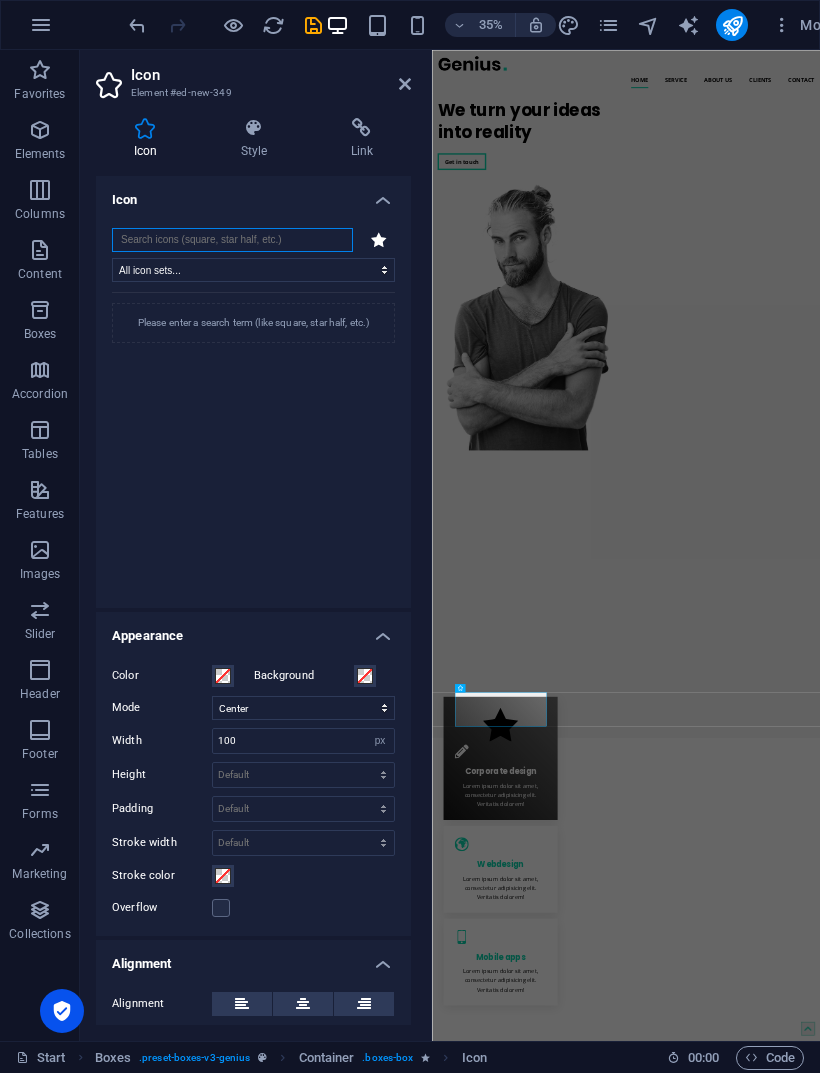click at bounding box center (232, 240) 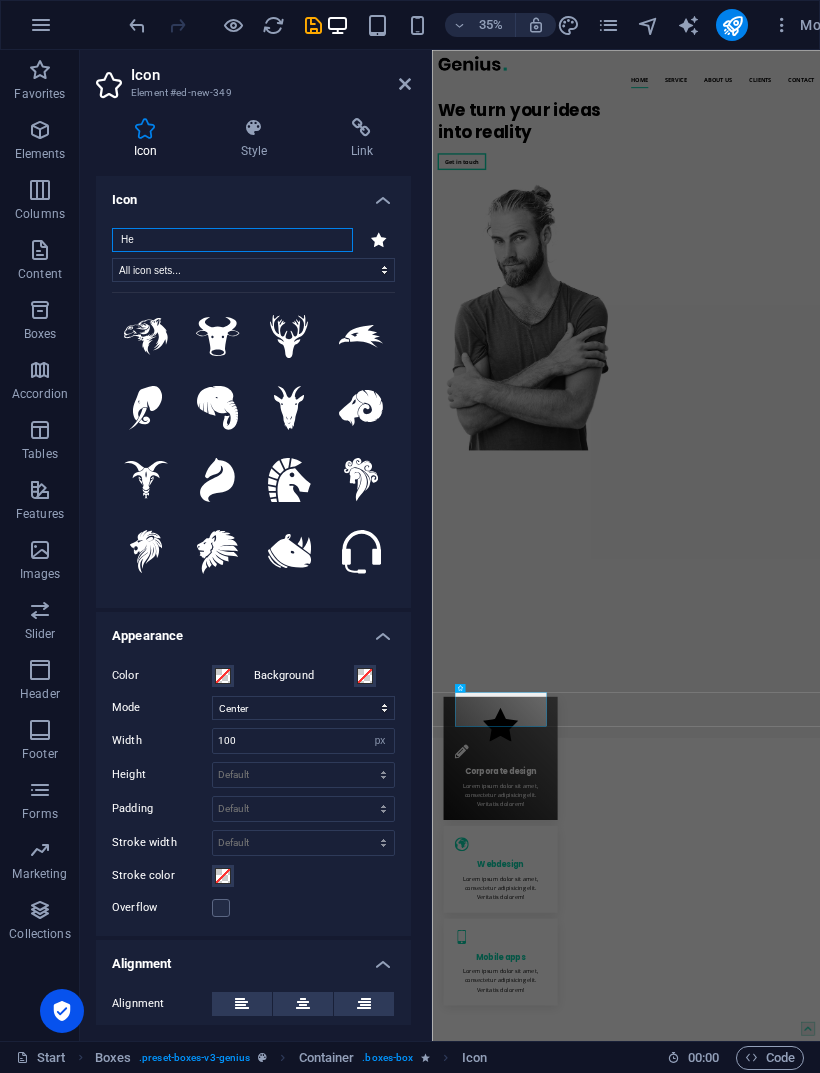 type on "H" 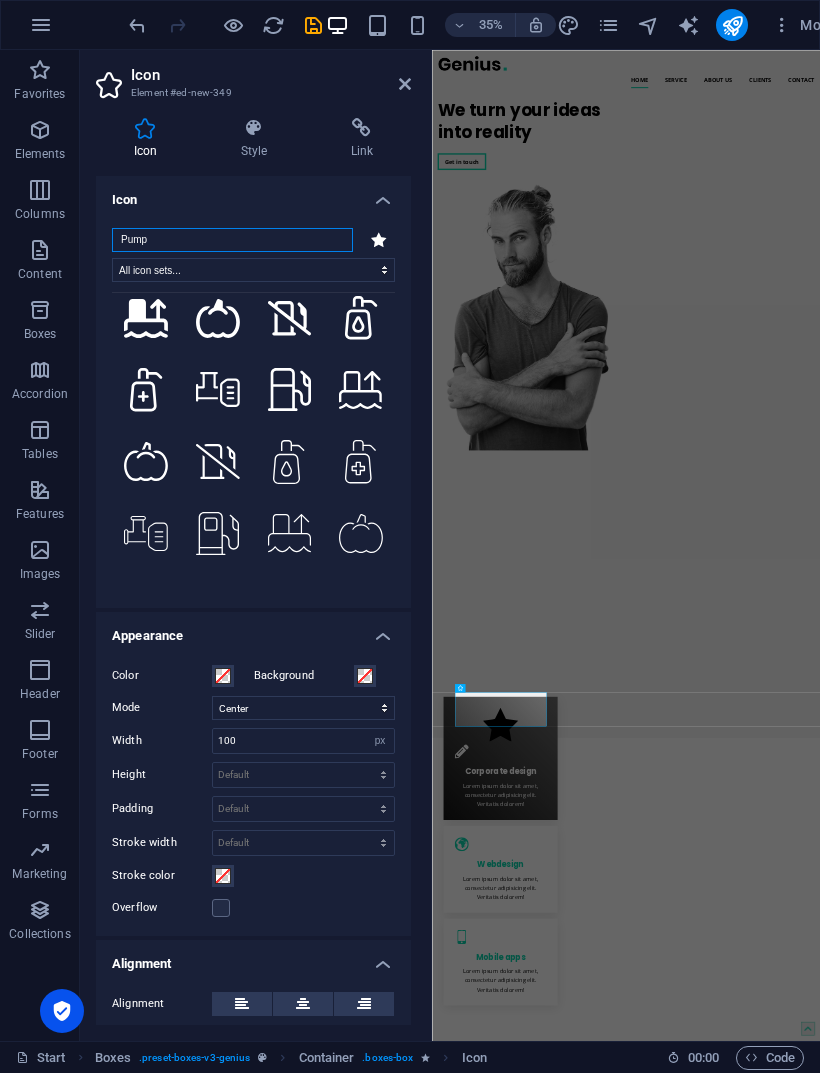 scroll, scrollTop: 374, scrollLeft: 0, axis: vertical 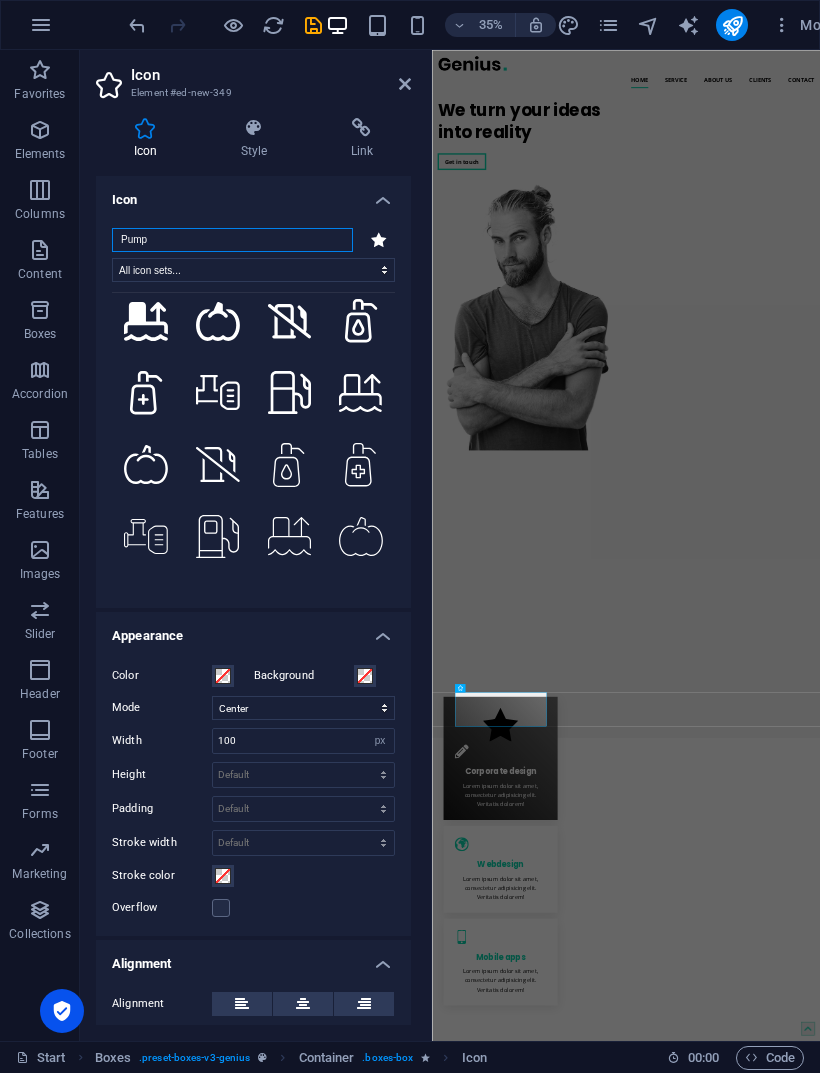 type on "Pump" 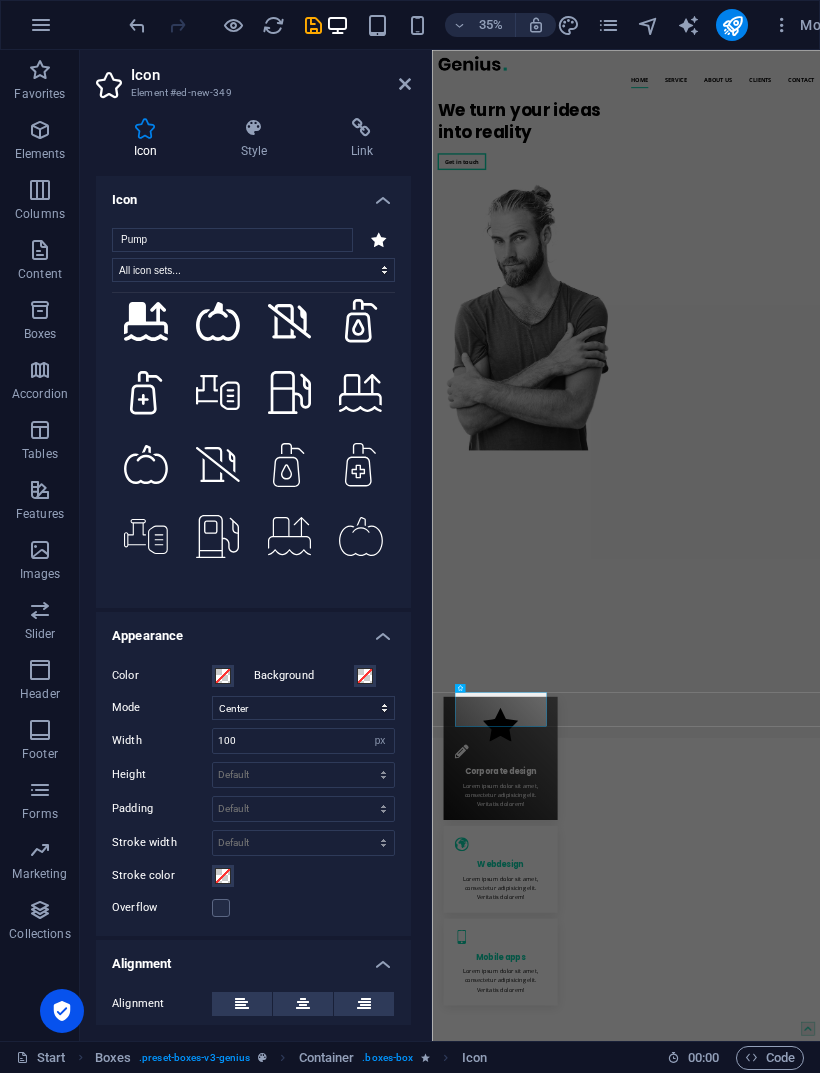 click 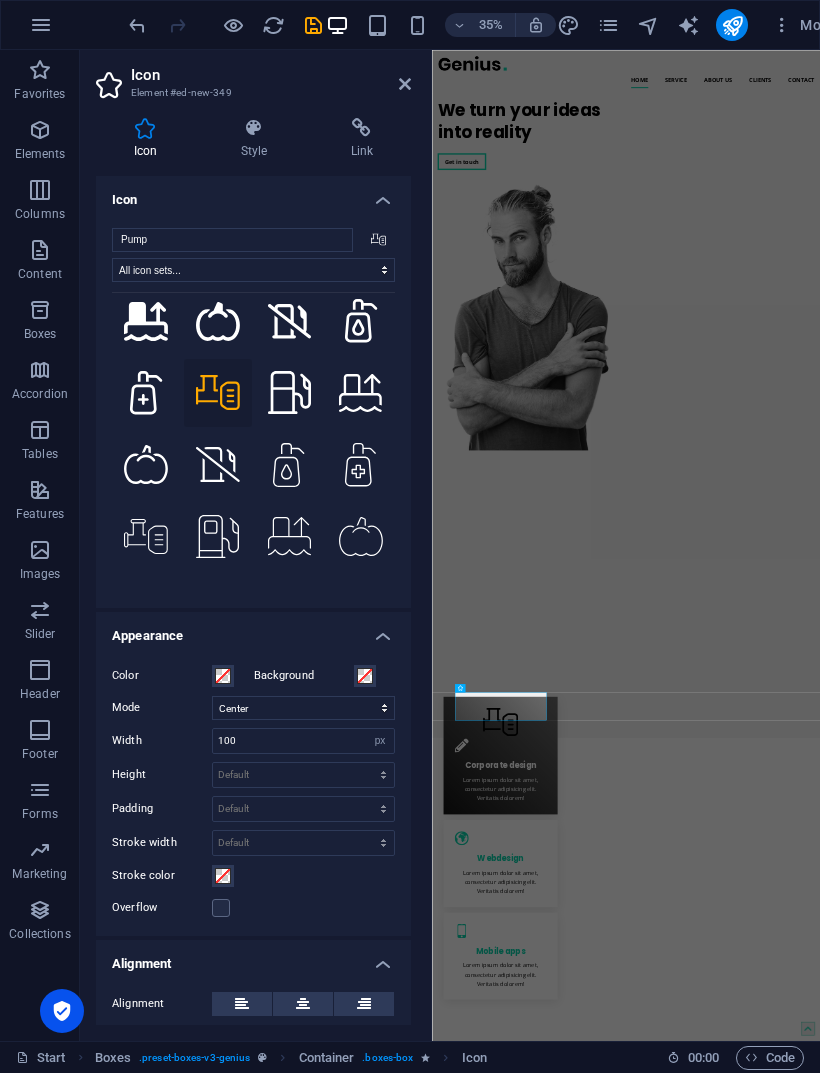 click on "We turn your ideas into reality  Get in touch" at bounding box center (986, 685) 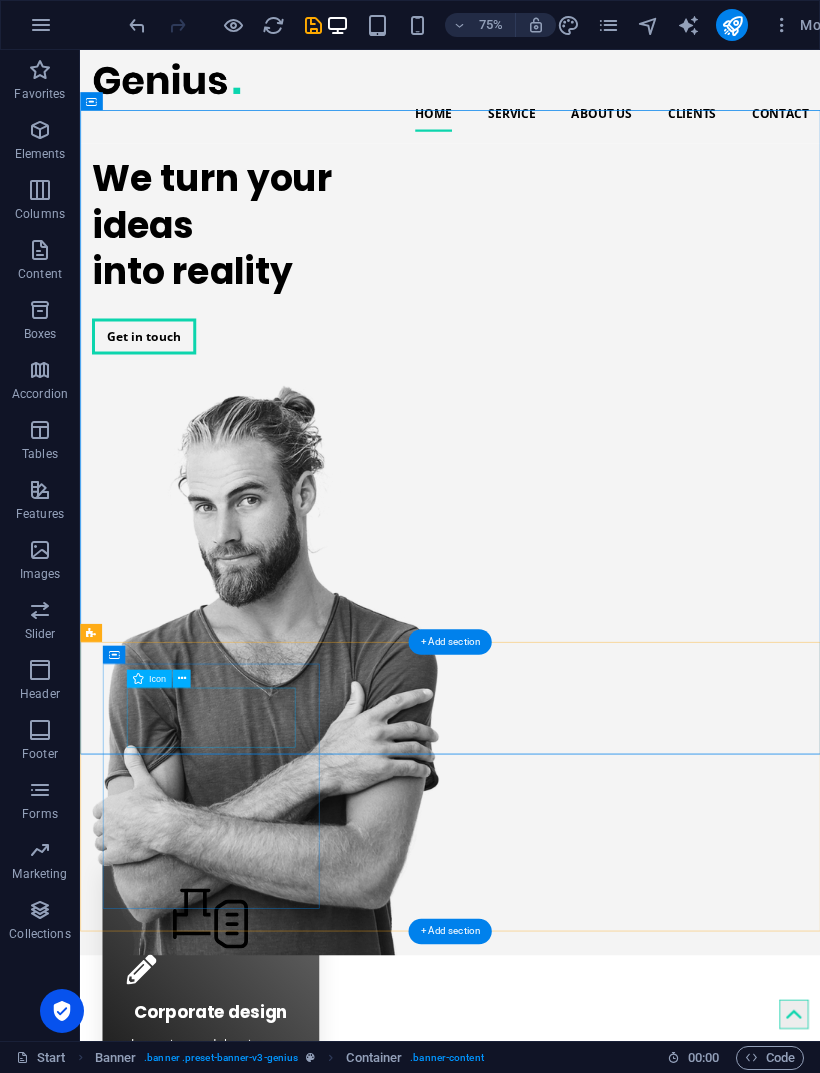 click at bounding box center (255, 1211) 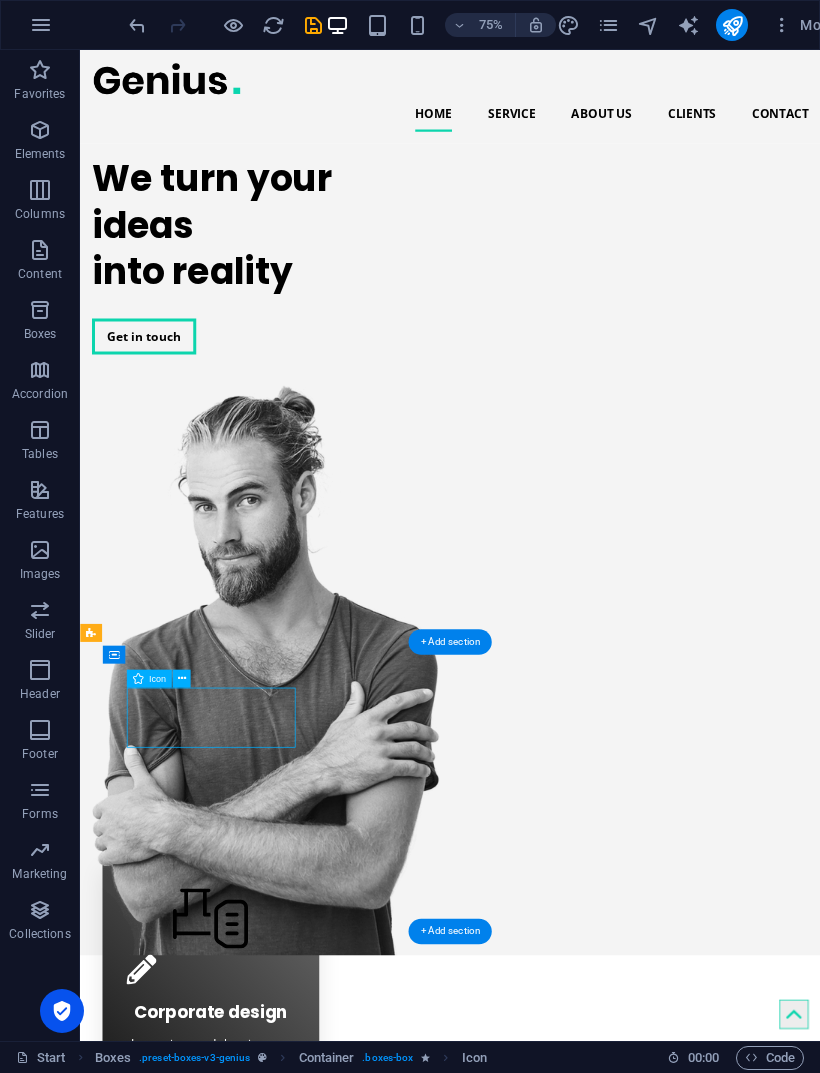 click at bounding box center (255, 1276) 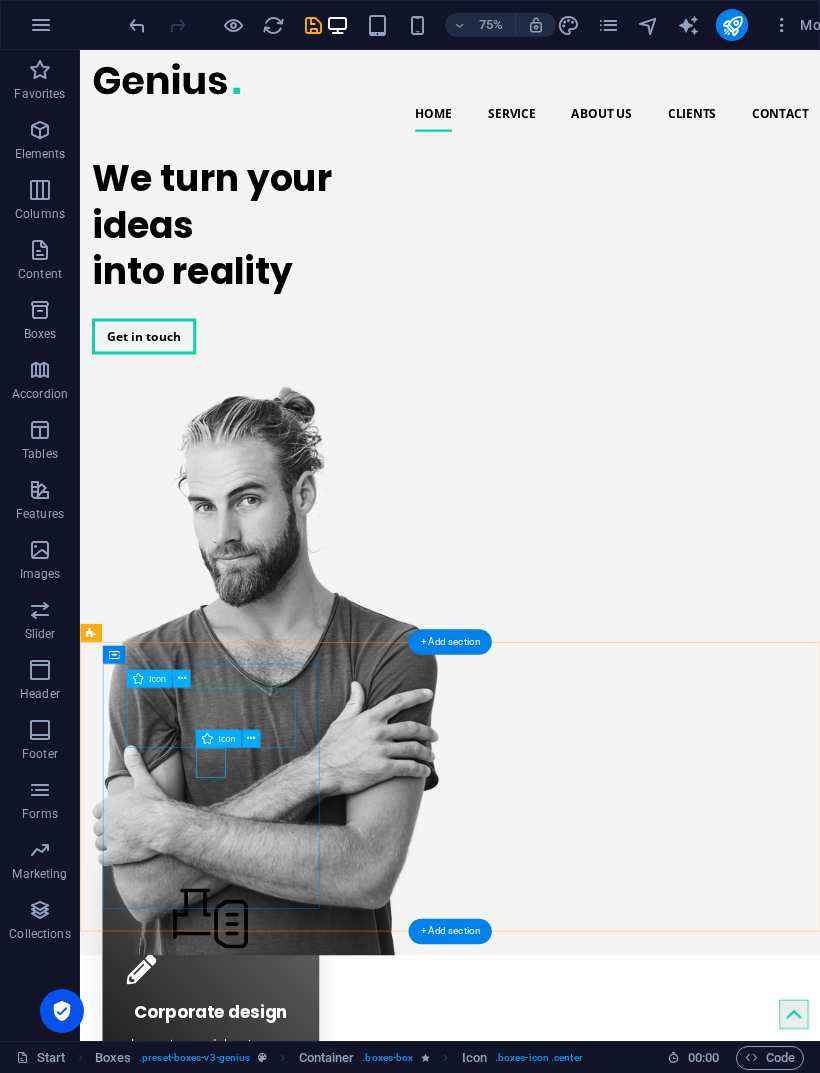 click at bounding box center [181, 679] 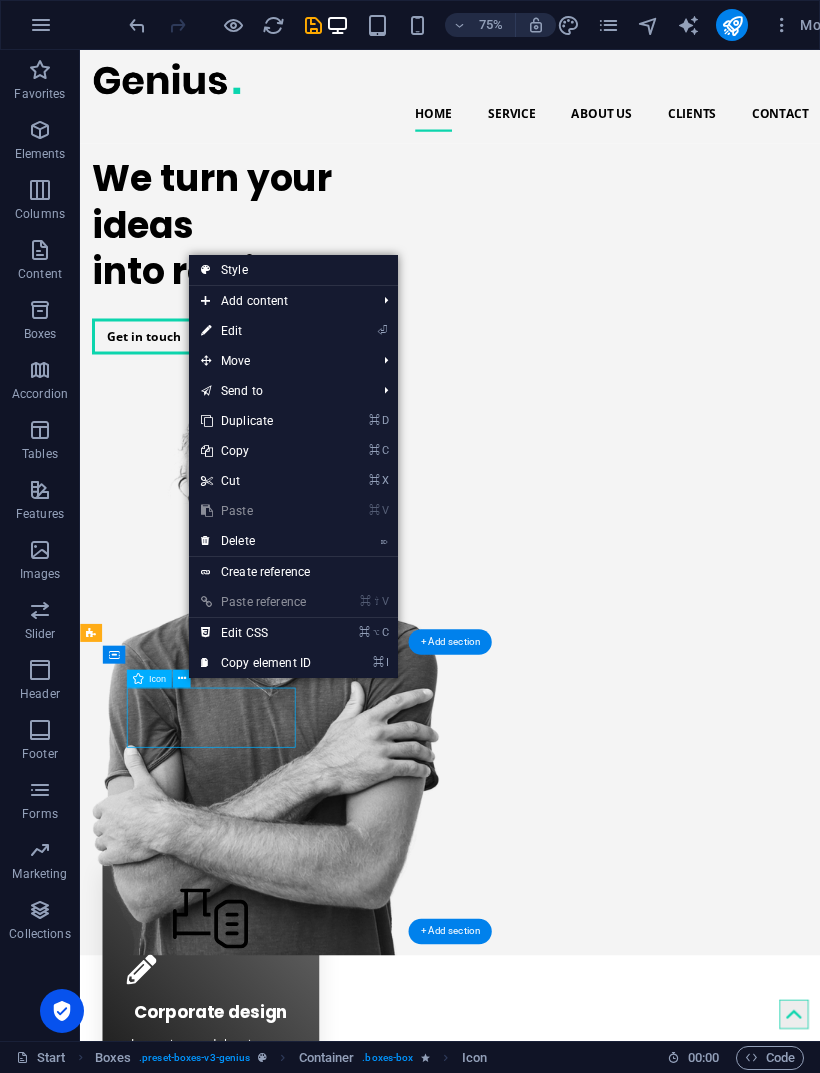click at bounding box center [255, 1276] 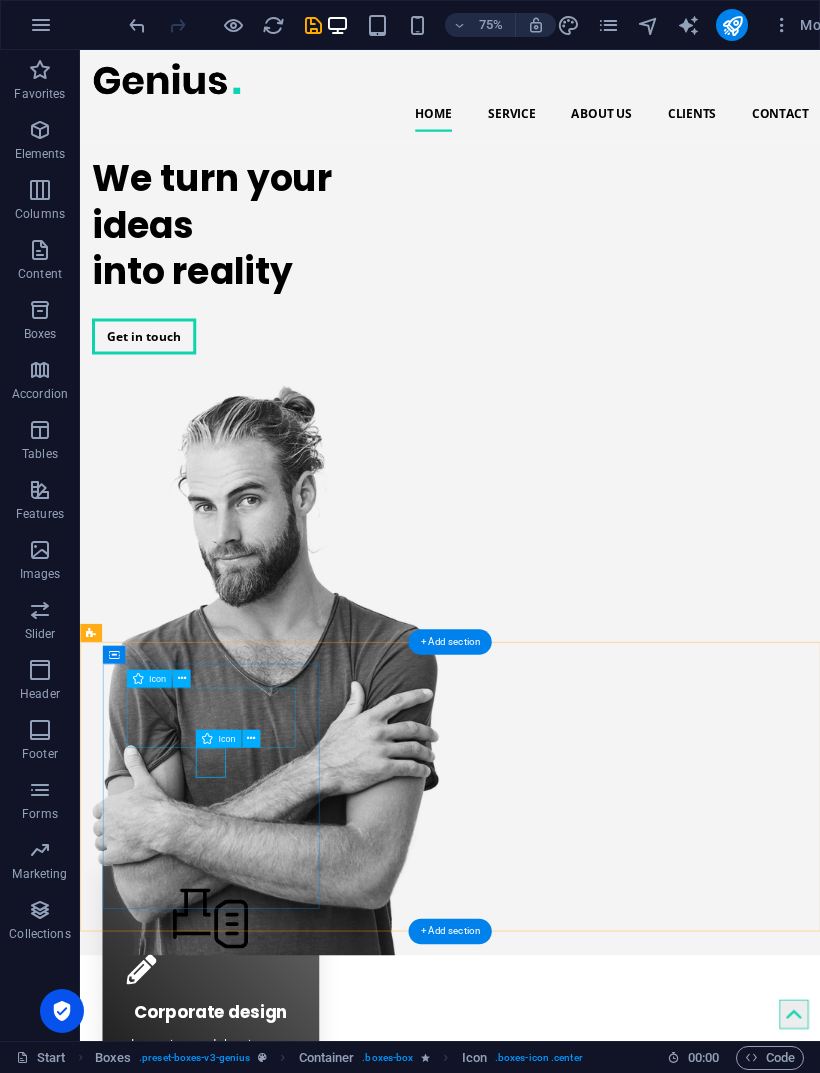 click on "Corporate design Lorem ipsum dolor sit amet, consectetur adipisicing elit. Veritatis dolorem!" at bounding box center [255, 1304] 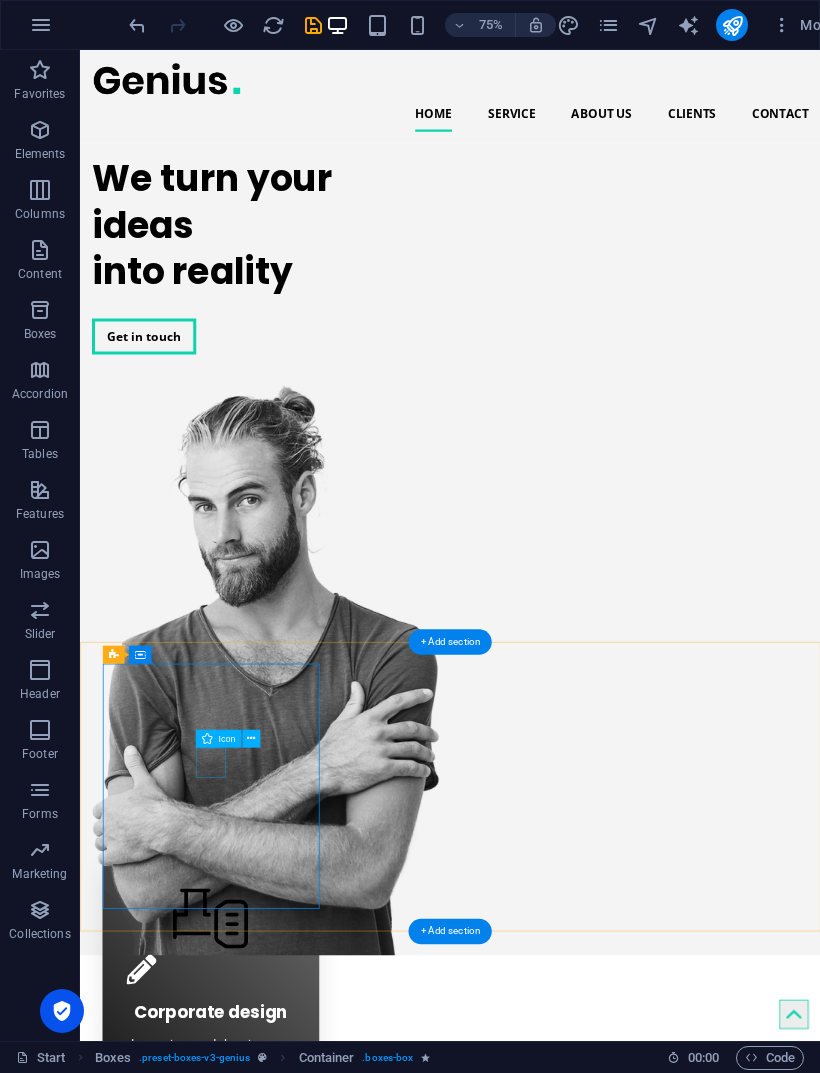 click at bounding box center (255, 1276) 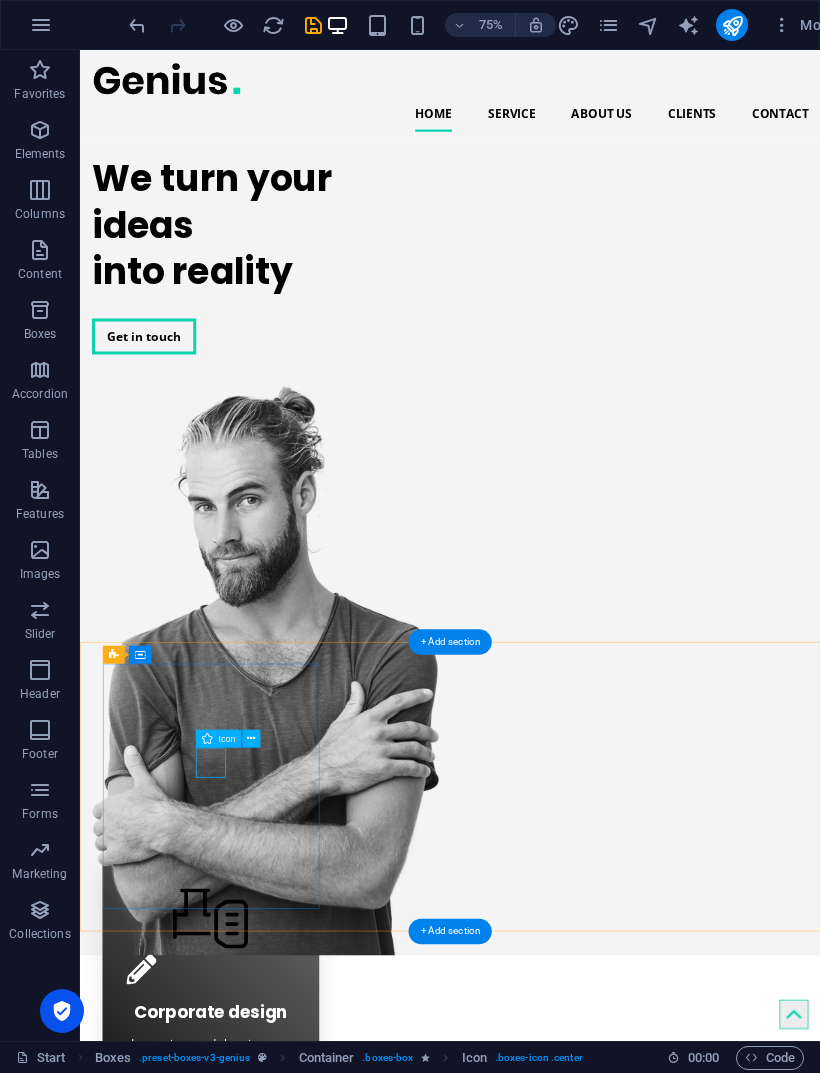 click at bounding box center (255, 1276) 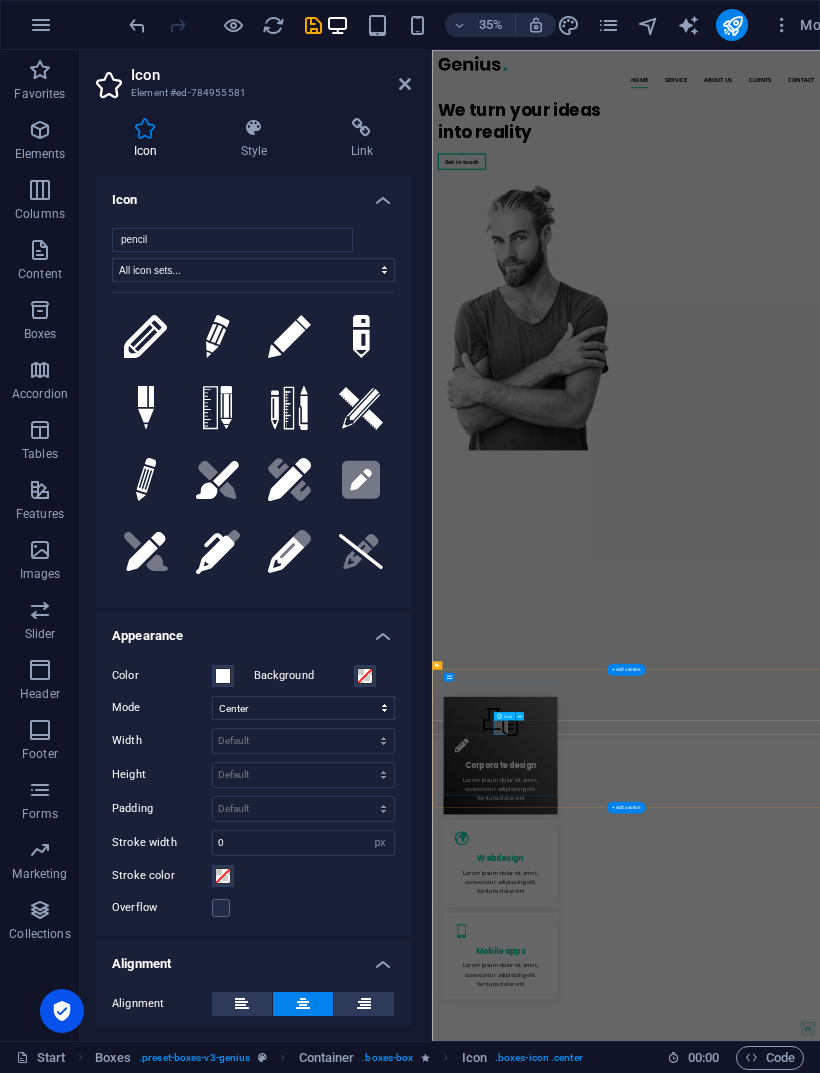 scroll, scrollTop: 0, scrollLeft: 0, axis: both 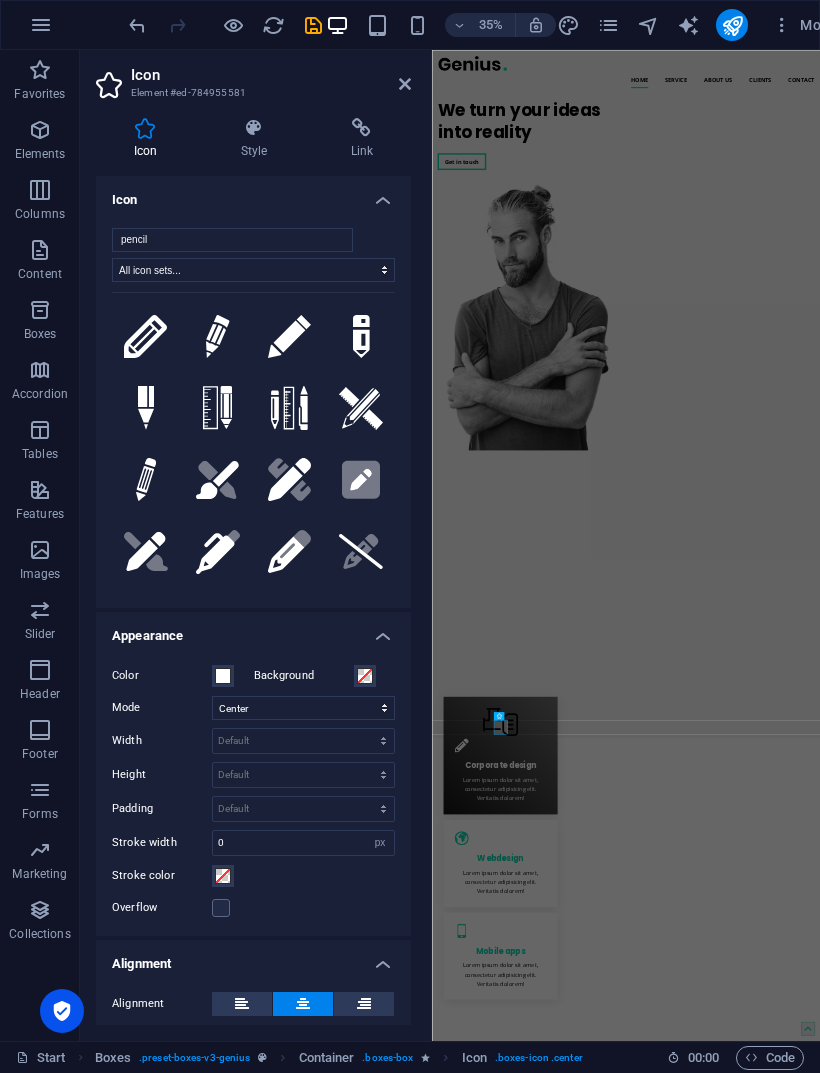 click at bounding box center (405, 84) 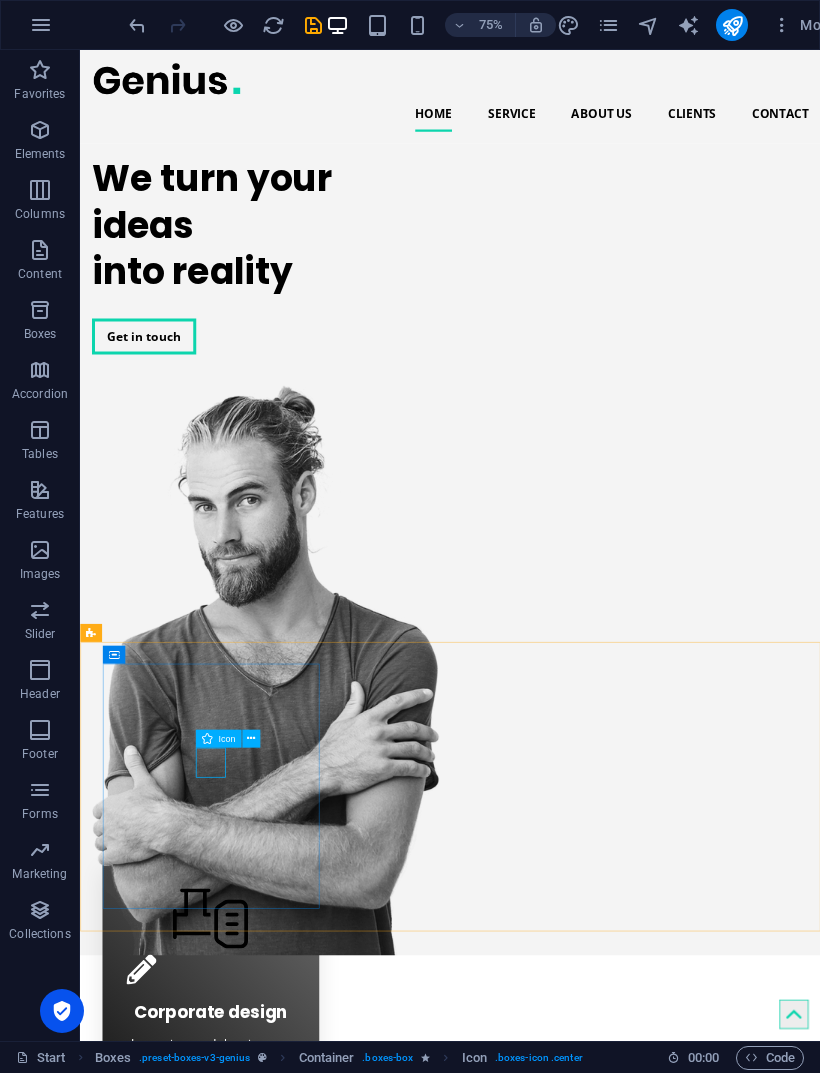 click on "Icon" at bounding box center (219, 739) 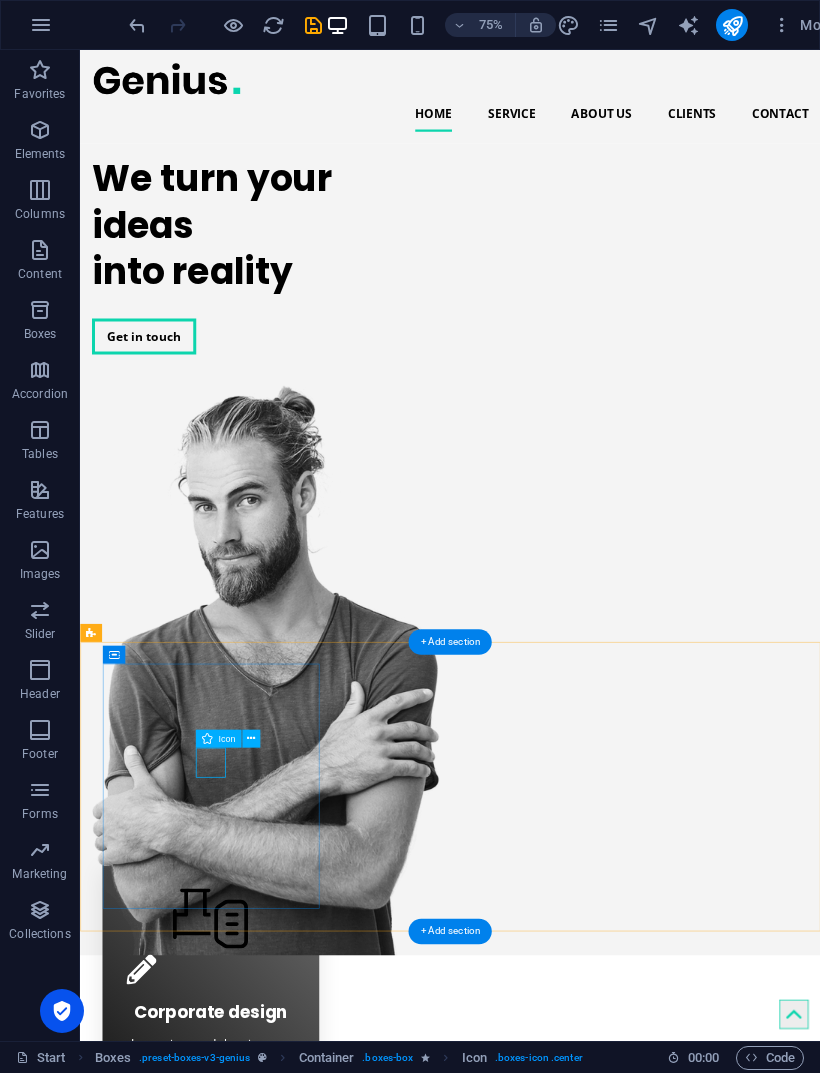 click at bounding box center (255, 1276) 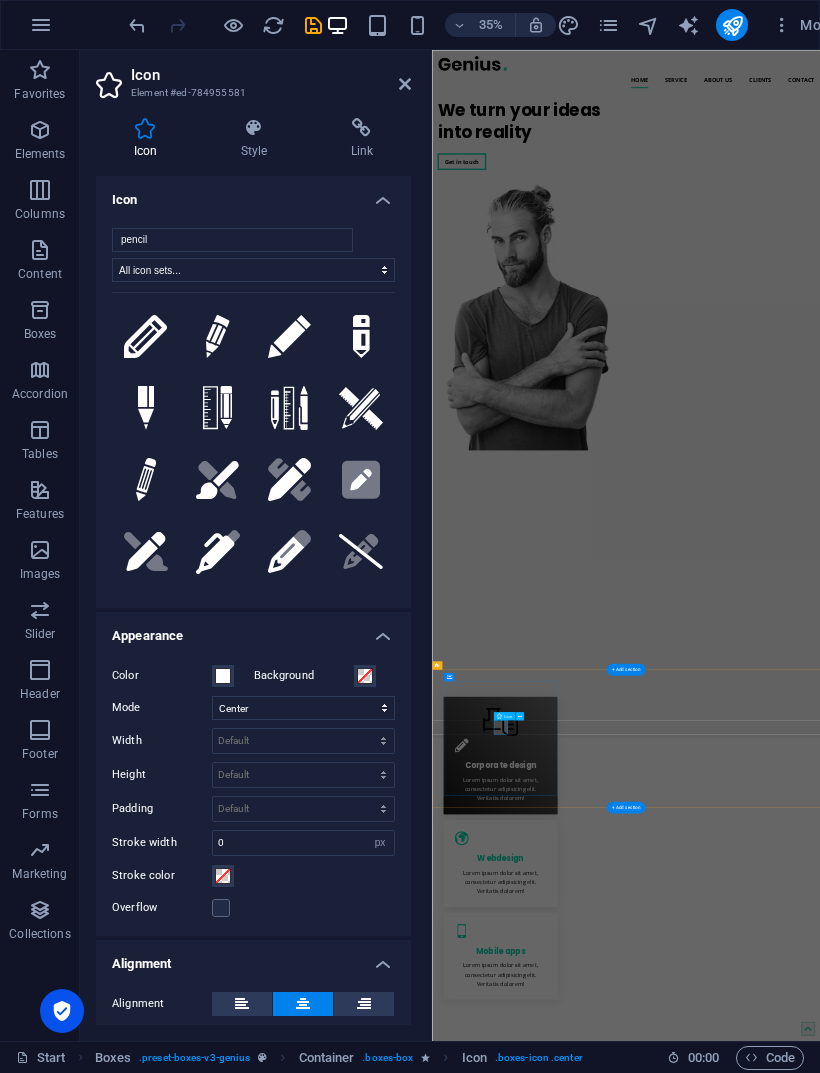 click on "We turn your ideas into reality  Get in touch" at bounding box center (986, 685) 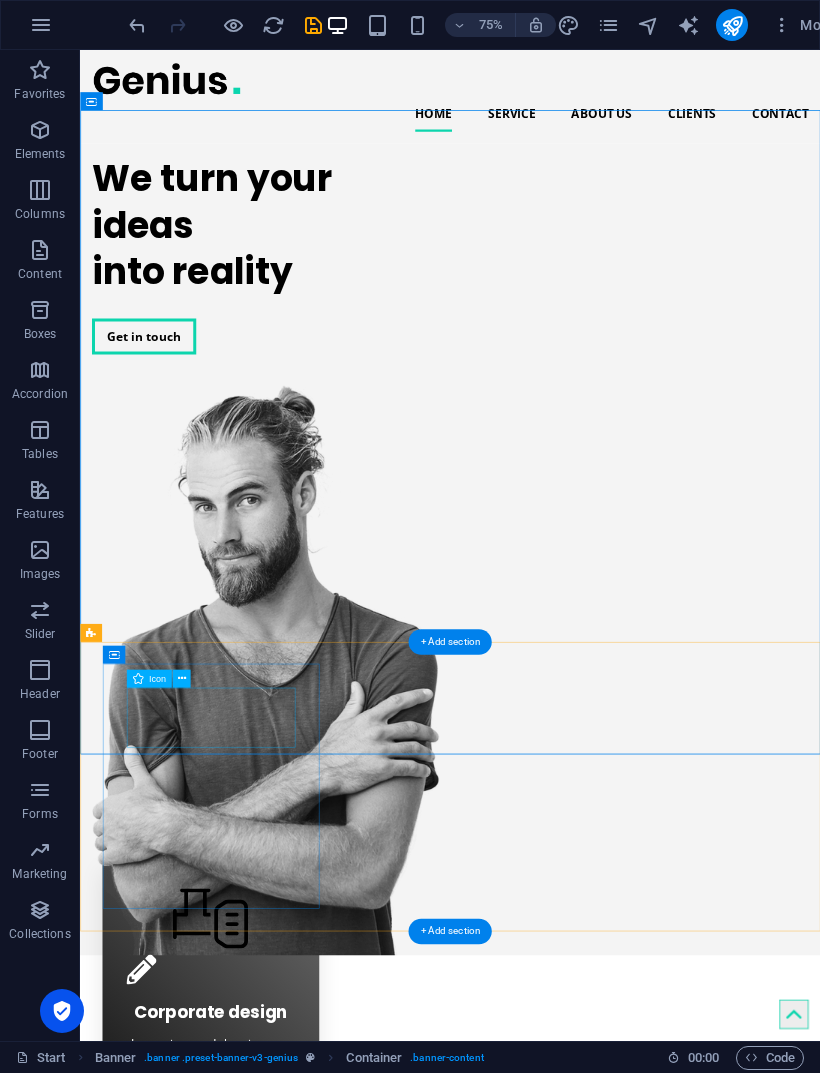 click at bounding box center [255, 1211] 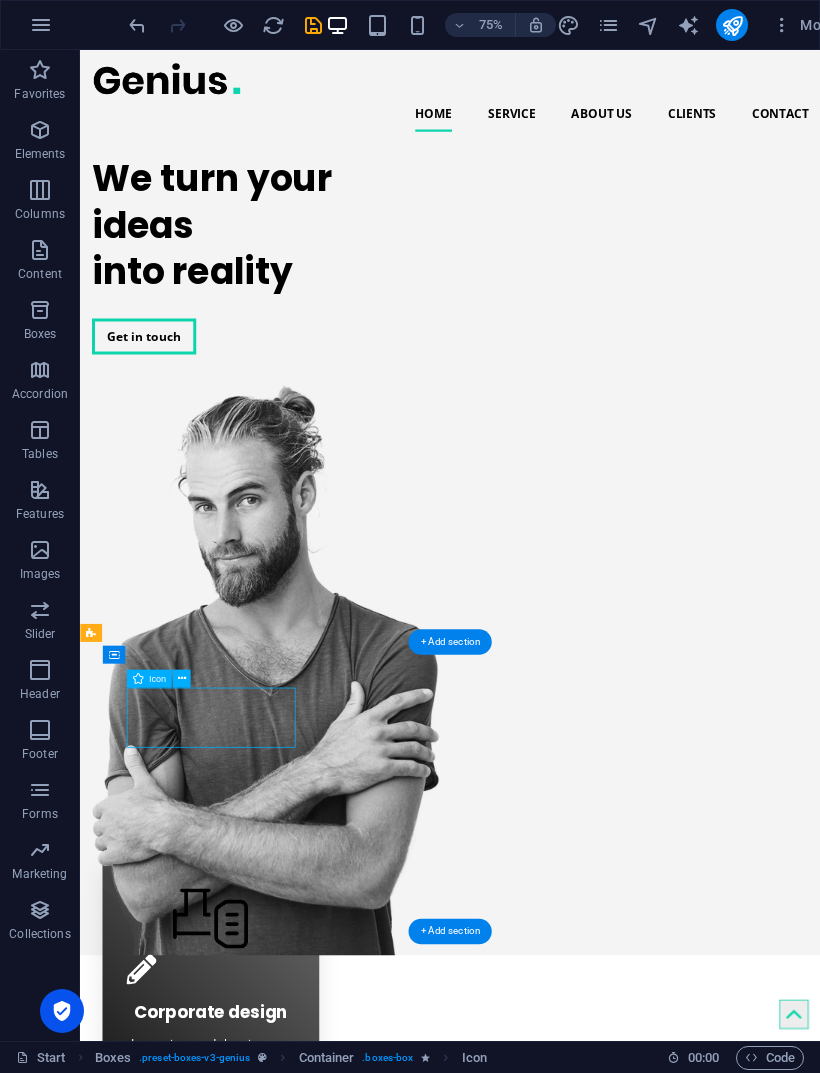 click at bounding box center [255, 1211] 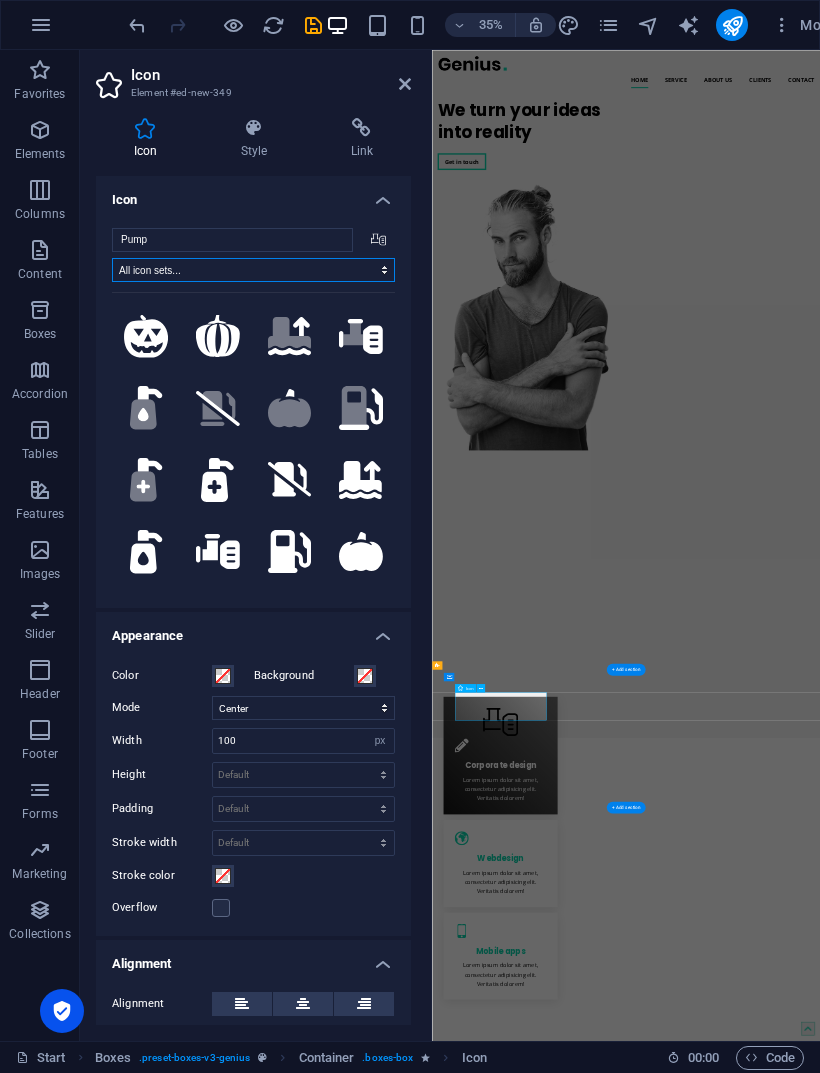 click on "All icon sets... IcoFont Ionicons FontAwesome Brands FontAwesome Duotone FontAwesome Solid FontAwesome Regular FontAwesome Light FontAwesome Thin FontAwesome Sharp Solid FontAwesome Sharp Regular FontAwesome Sharp Light FontAwesome Sharp Thin" at bounding box center [253, 270] 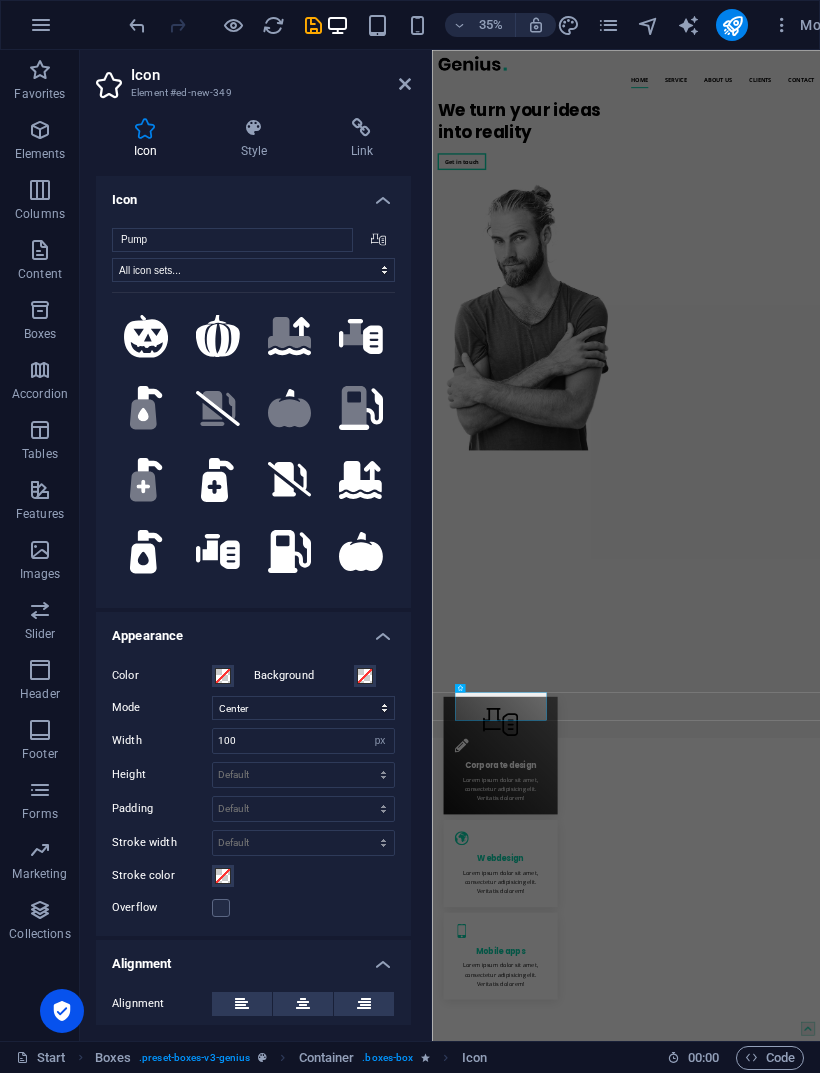click 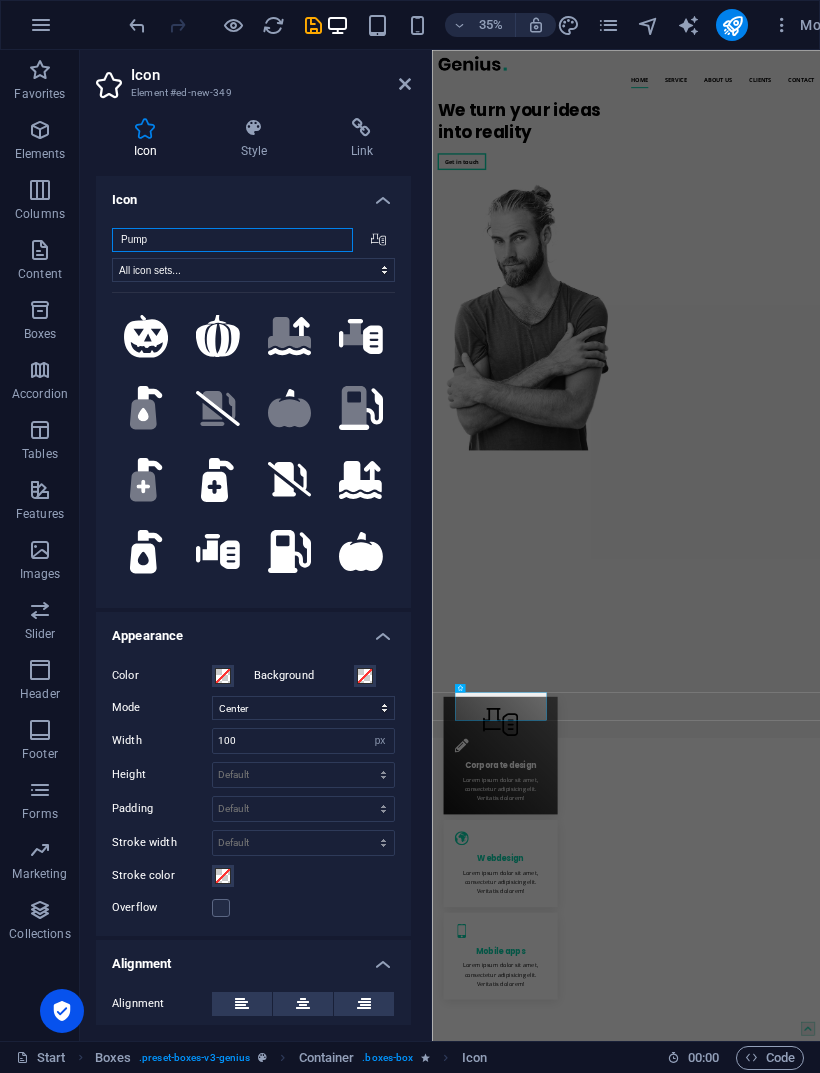 click on "Pump" at bounding box center (232, 240) 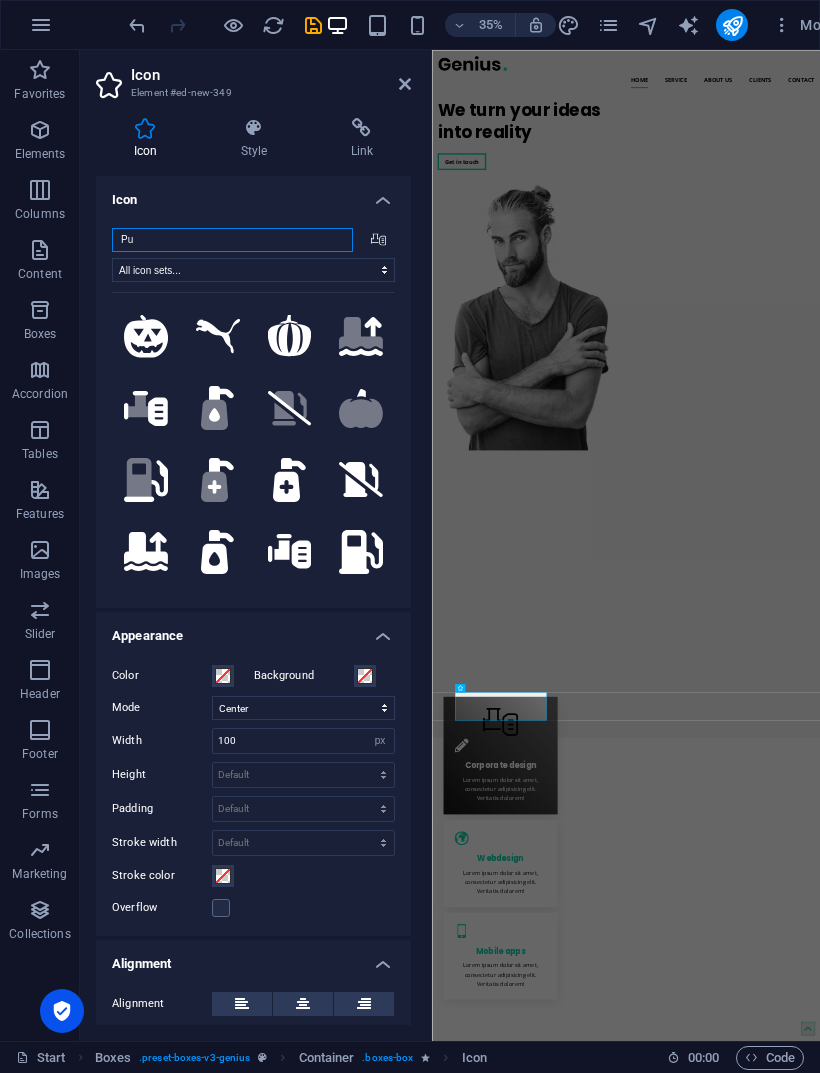 type on "P" 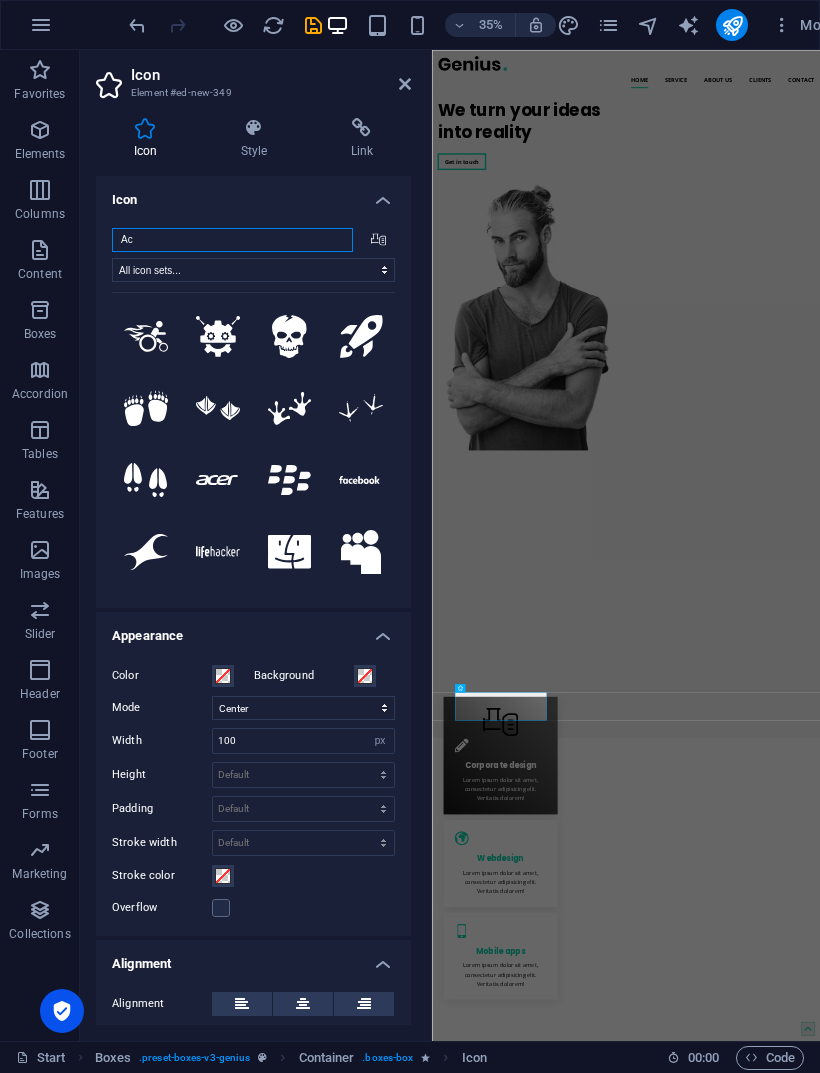scroll, scrollTop: -1, scrollLeft: 0, axis: vertical 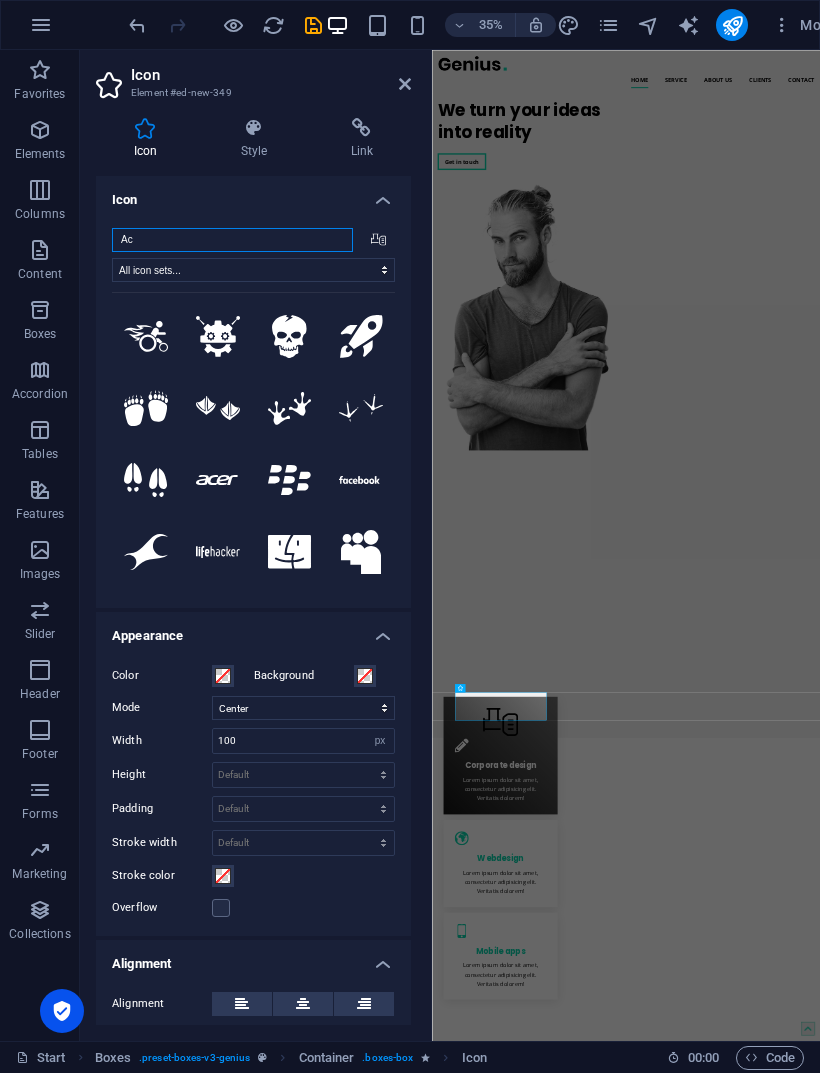 click on "Ac" at bounding box center [232, 240] 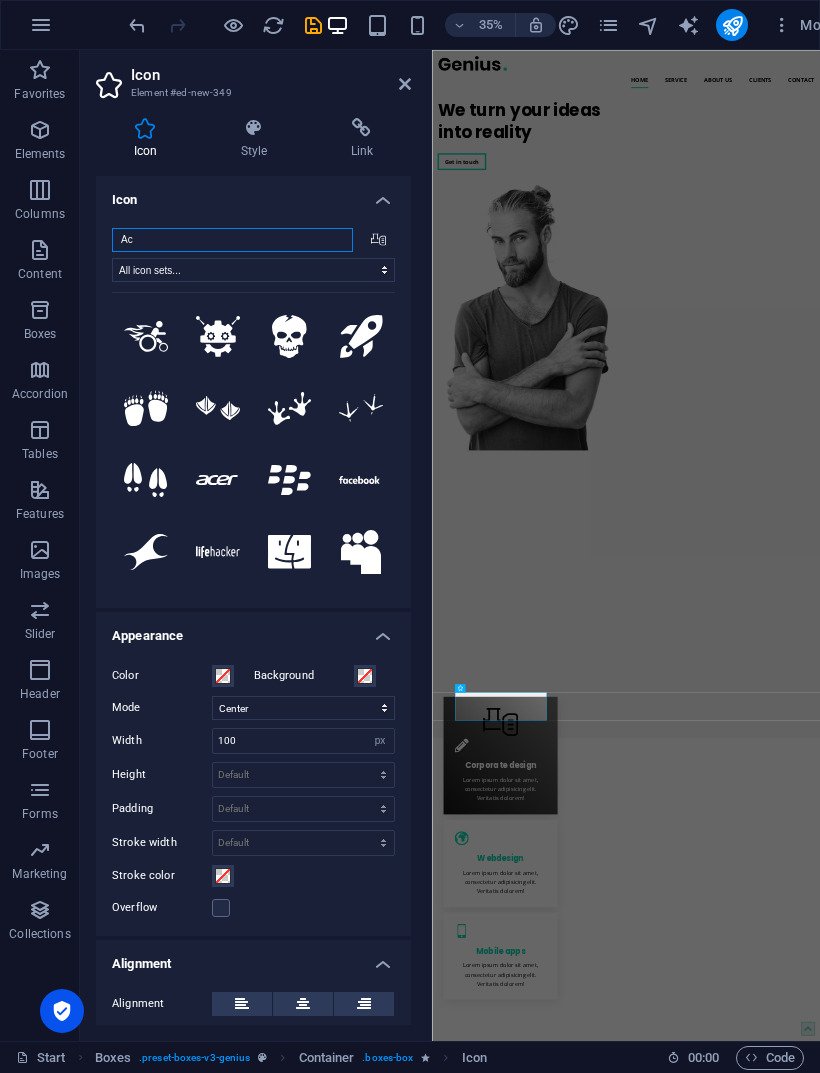 type on "A" 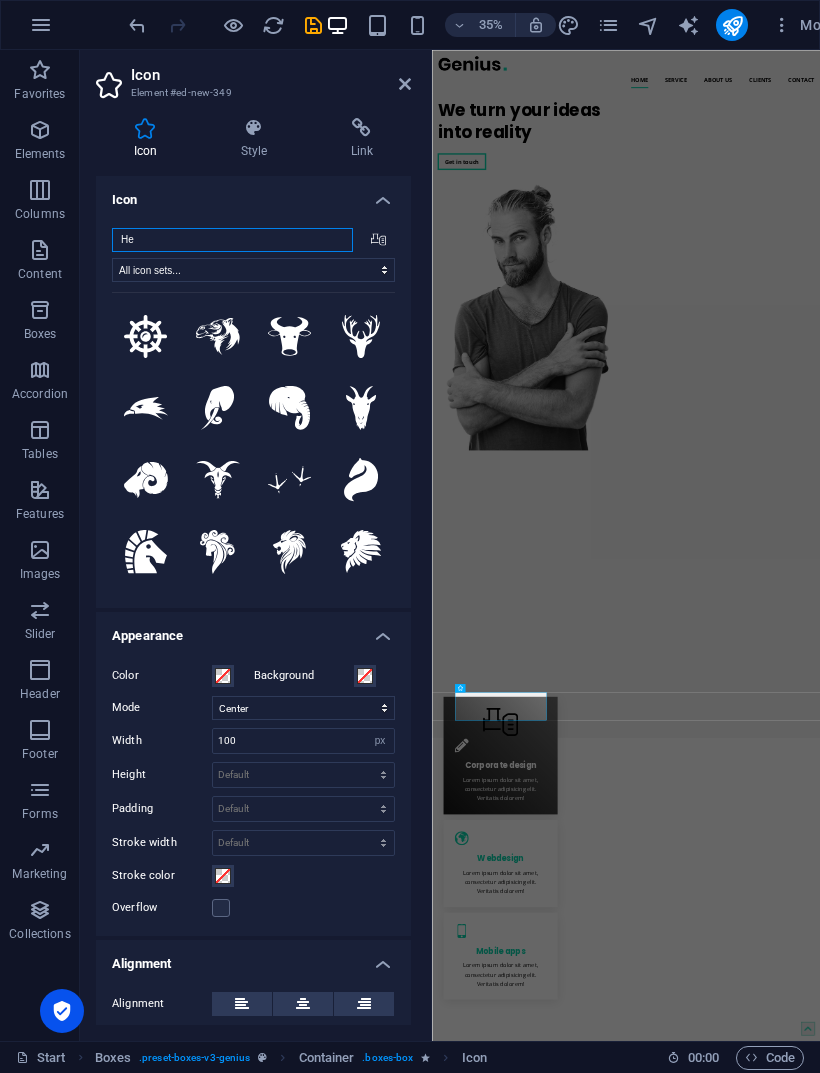 type on "H" 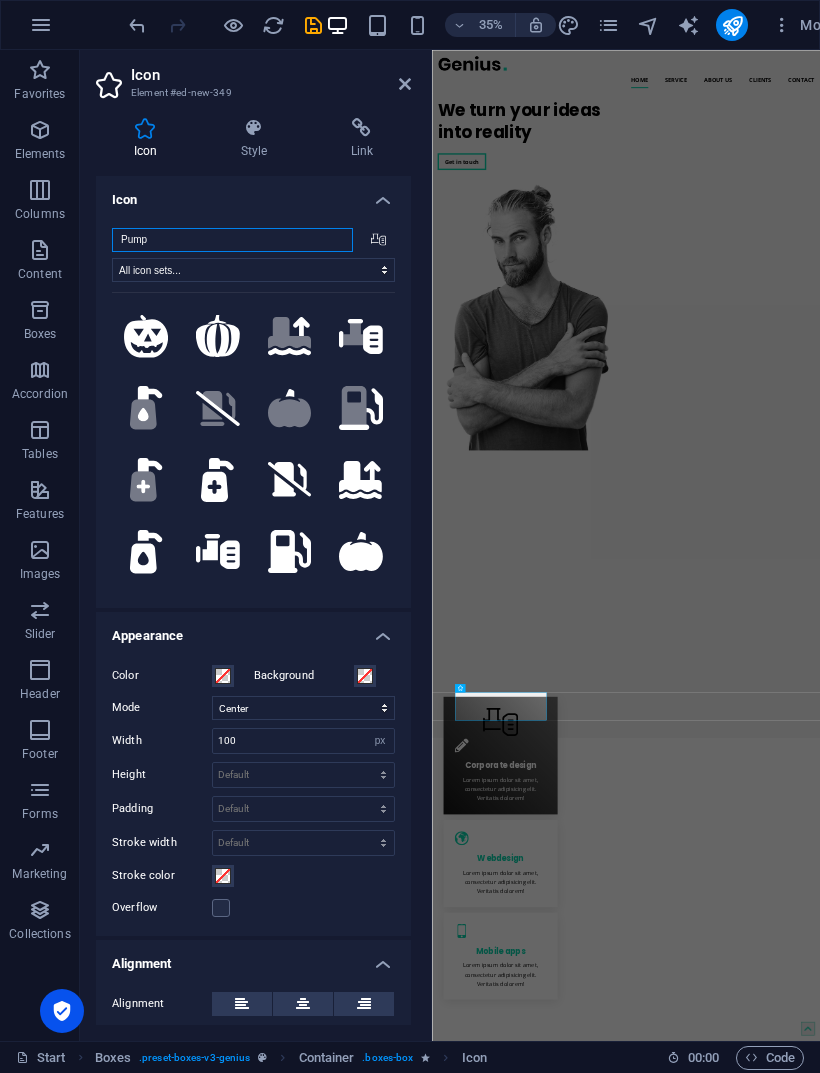 scroll, scrollTop: 0, scrollLeft: 0, axis: both 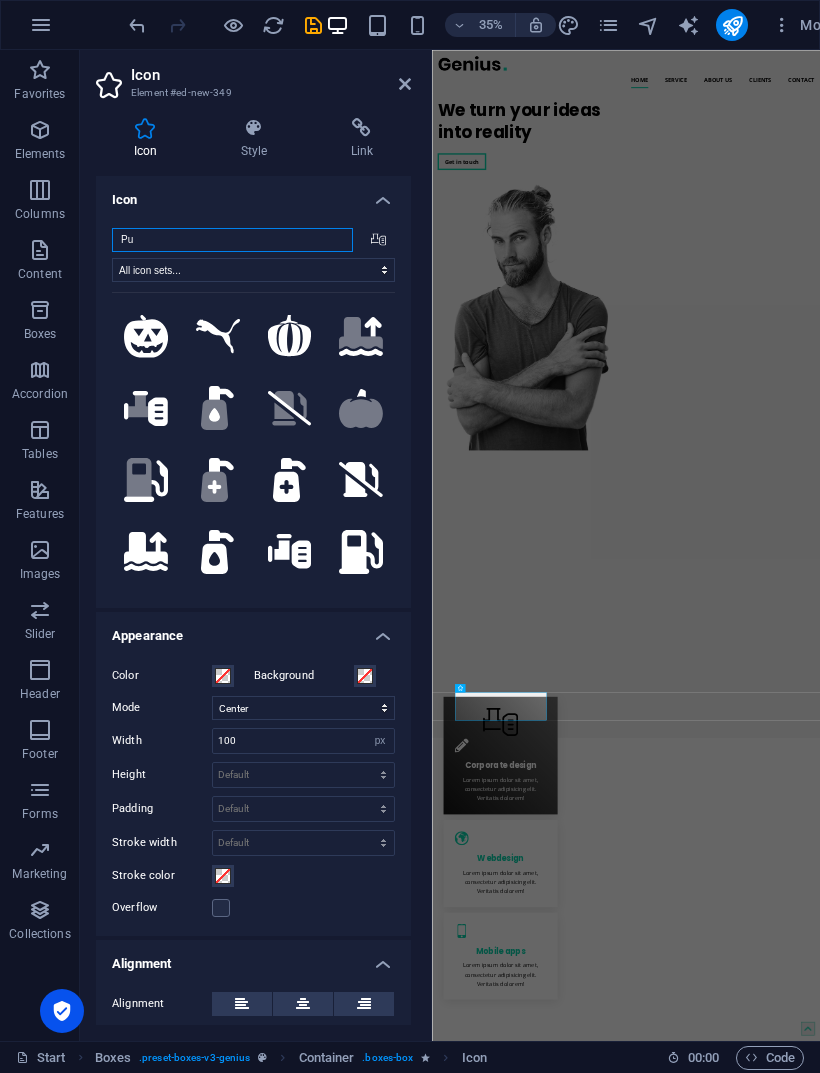 type on "P" 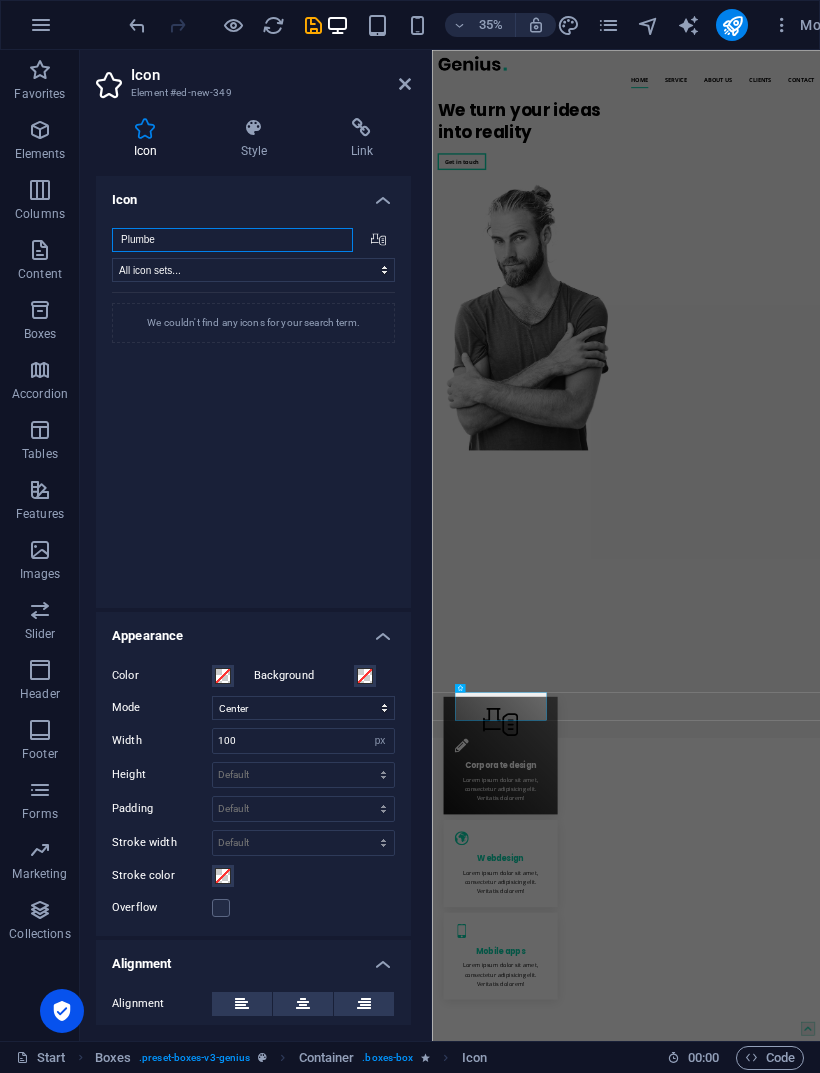 type on "Plumber" 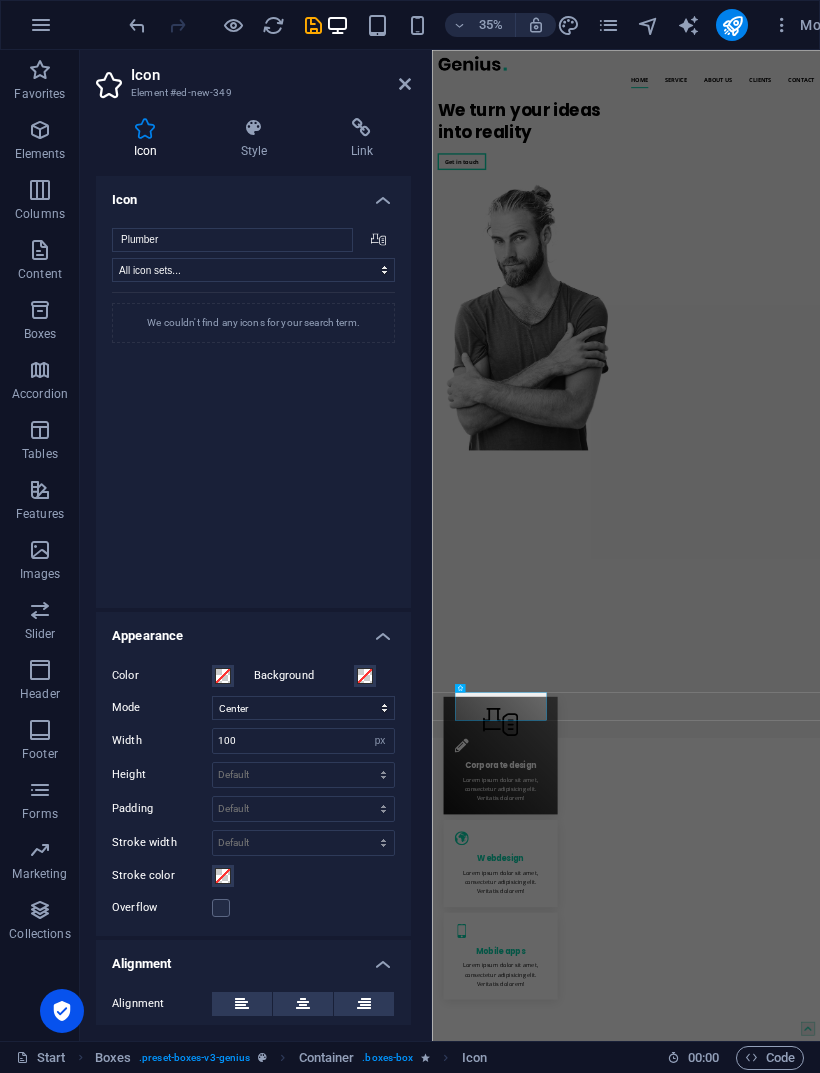click at bounding box center (254, 128) 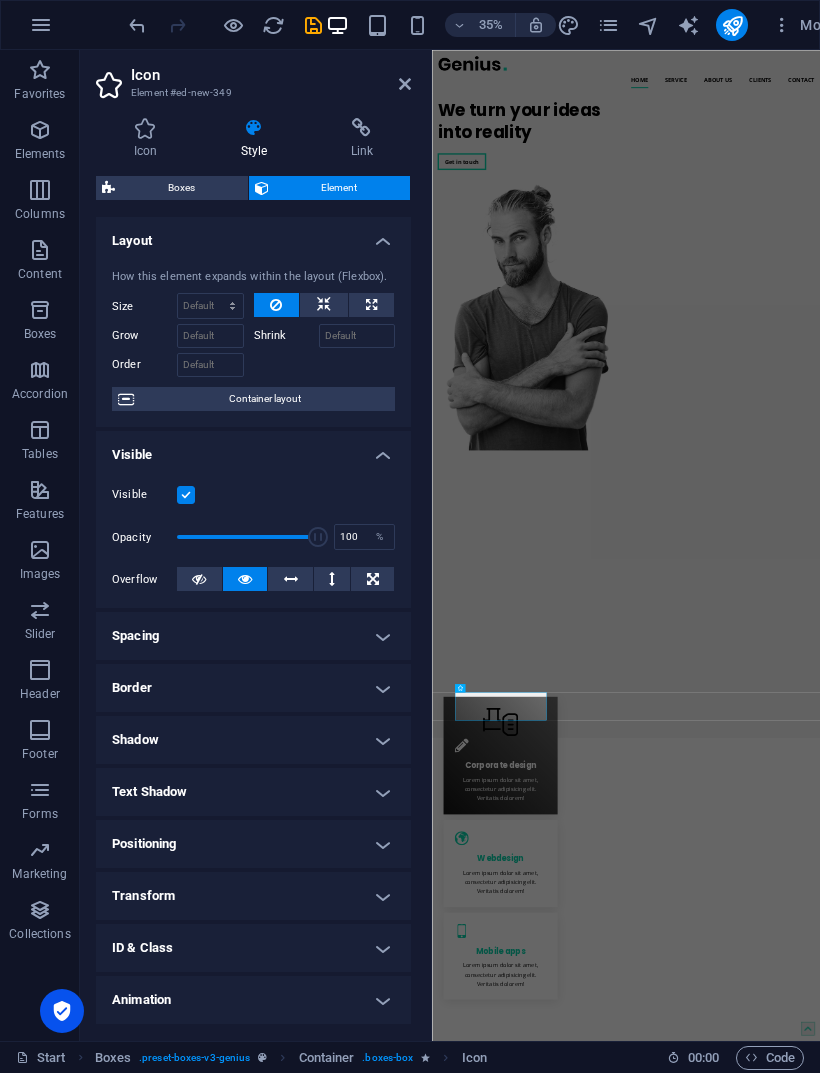click at bounding box center [145, 128] 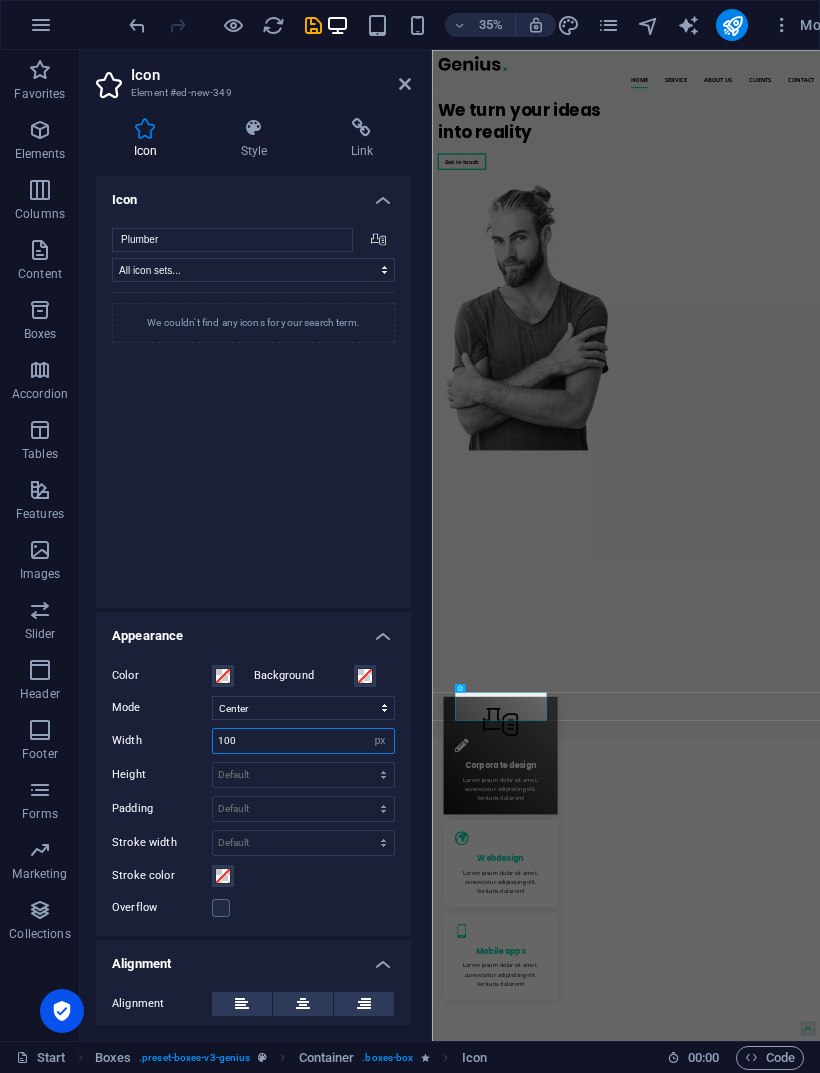 click on "100" at bounding box center [303, 741] 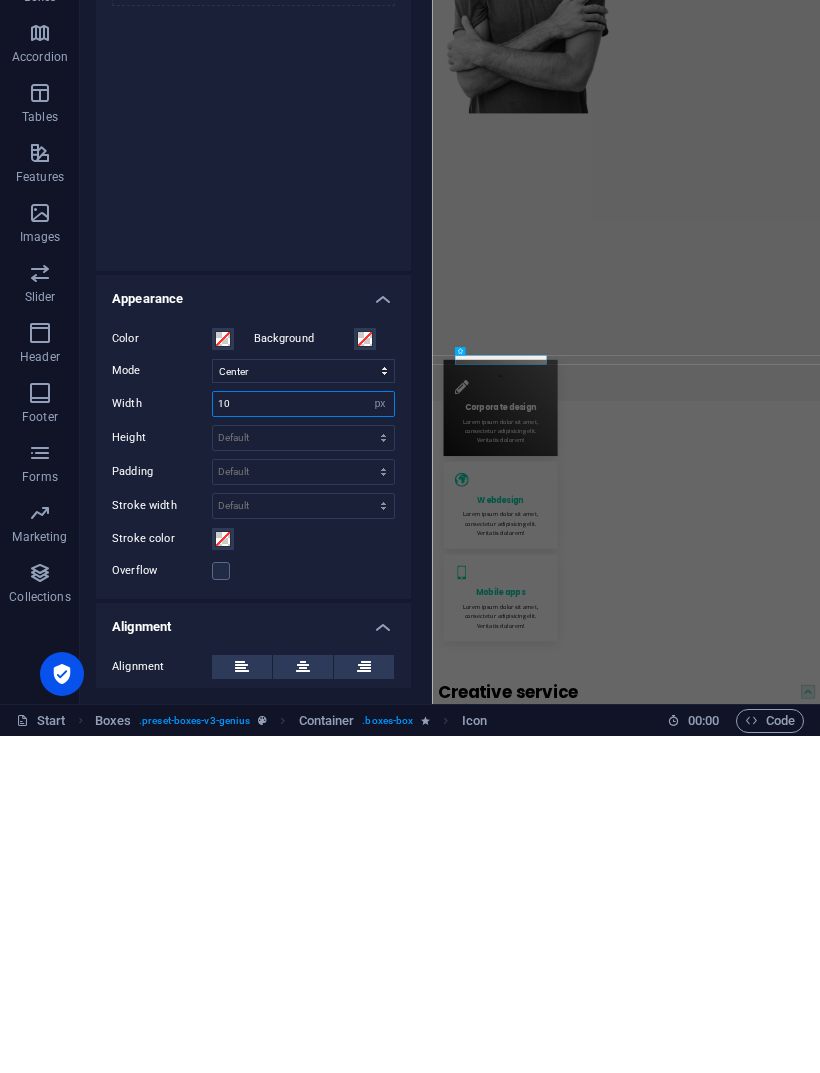 type on "10" 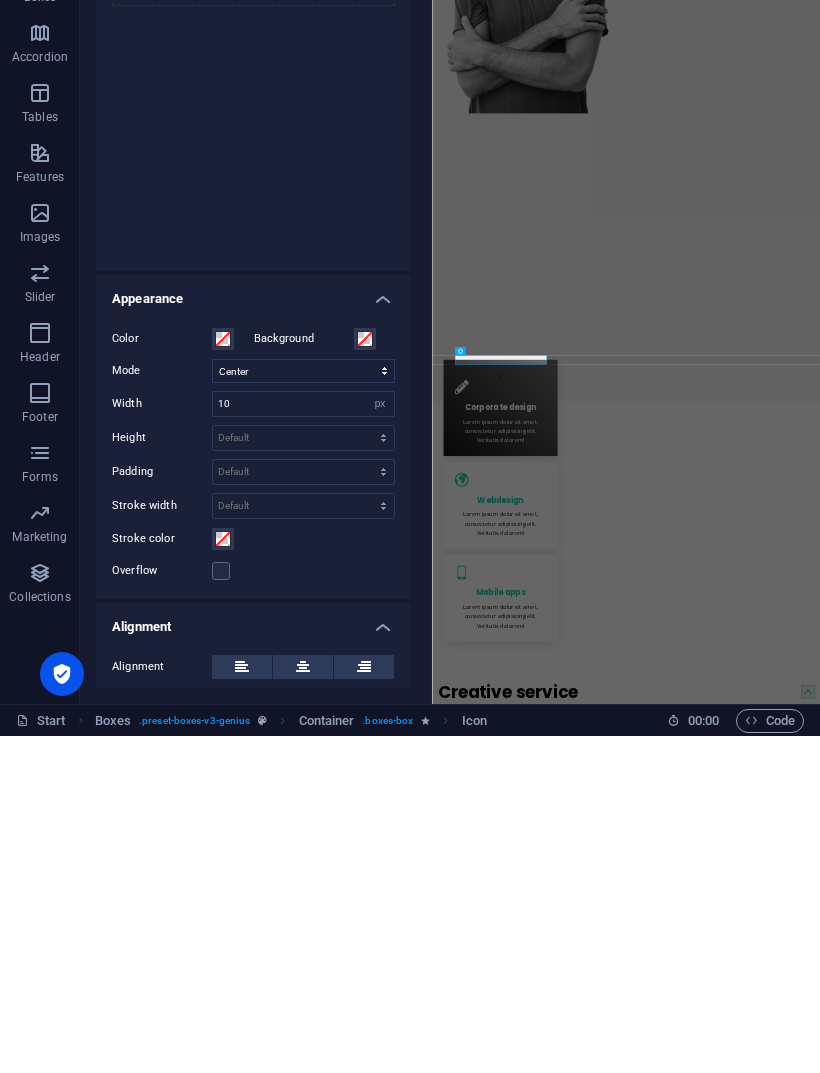 click on "Lorem ipsum dolor sit amet, consectetur adipisicing elit. Repellat, maiores, a libero atque assumenda praesentium cum magni odio dolor accusantium explicabo repudiandae molestiae.  Cumque expo laboriosam nulla distinctio mollitia Molestias excepturi voluptatem veritatis iusto namut Praesentium magni odio dolor accusantium Ipsum dolor sit amet, consectetur adipisicing elit" at bounding box center (705, 2703) 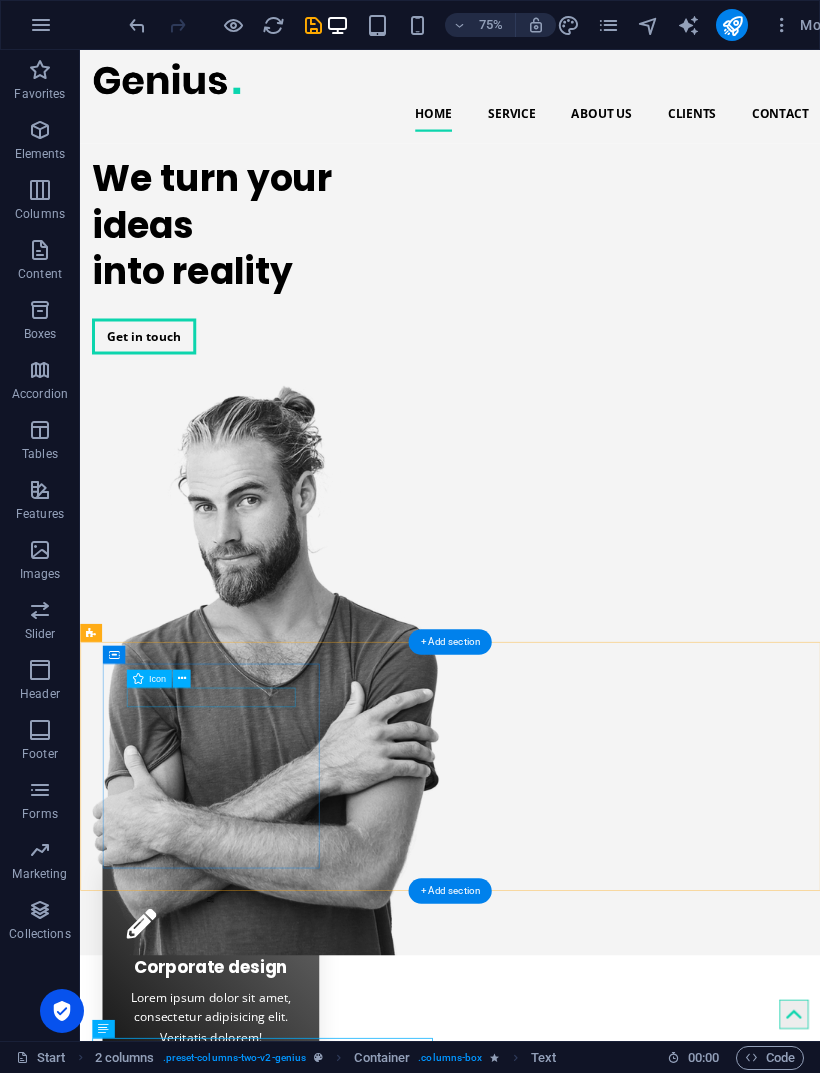 click at bounding box center [255, 1181] 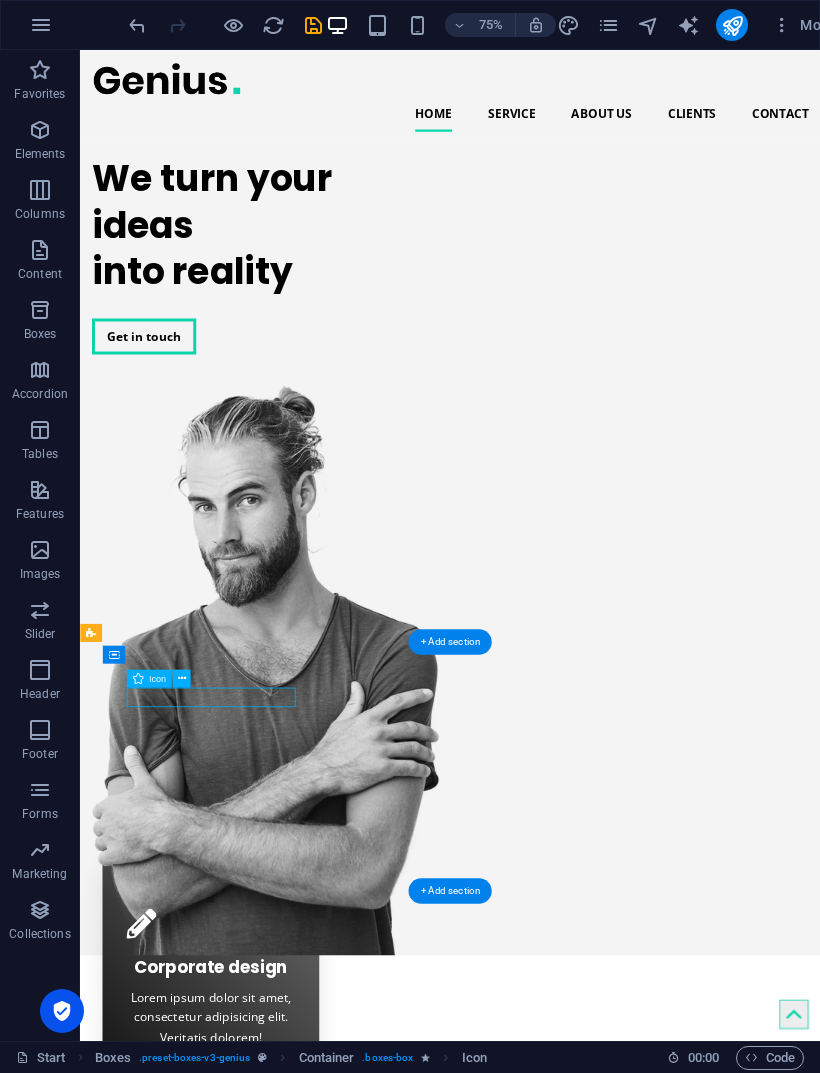 click at bounding box center (255, 1181) 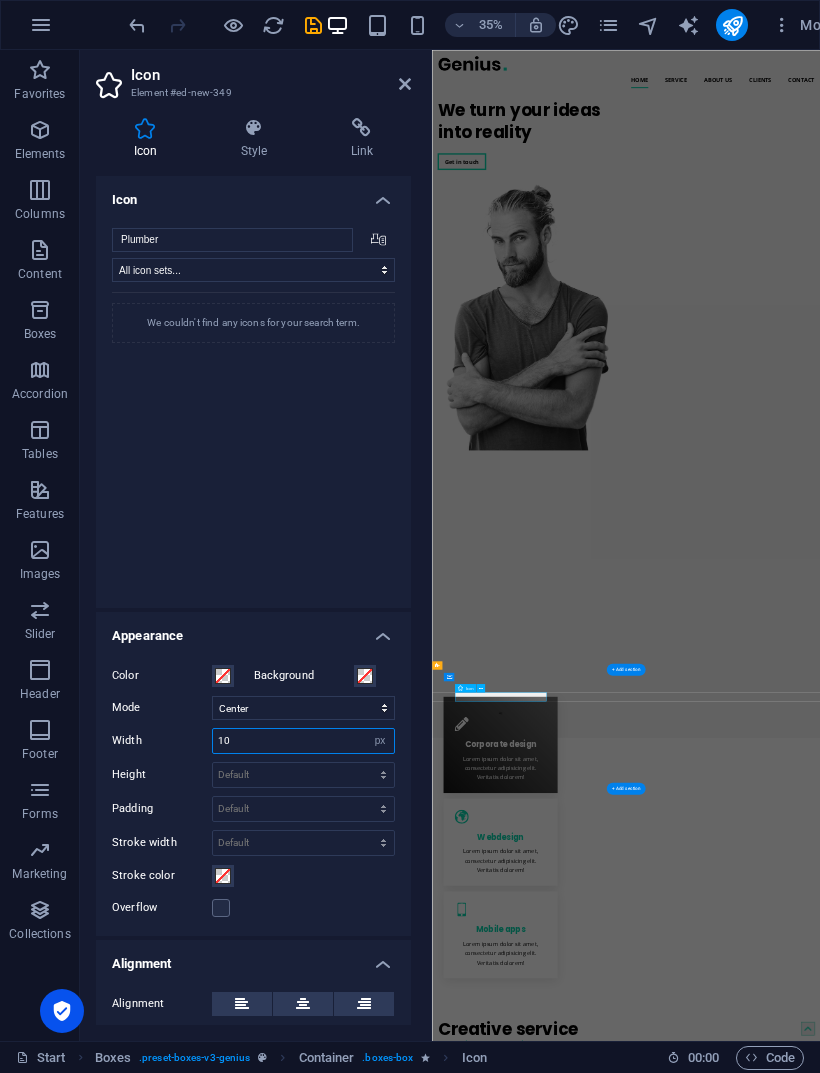 click on "10" at bounding box center [303, 741] 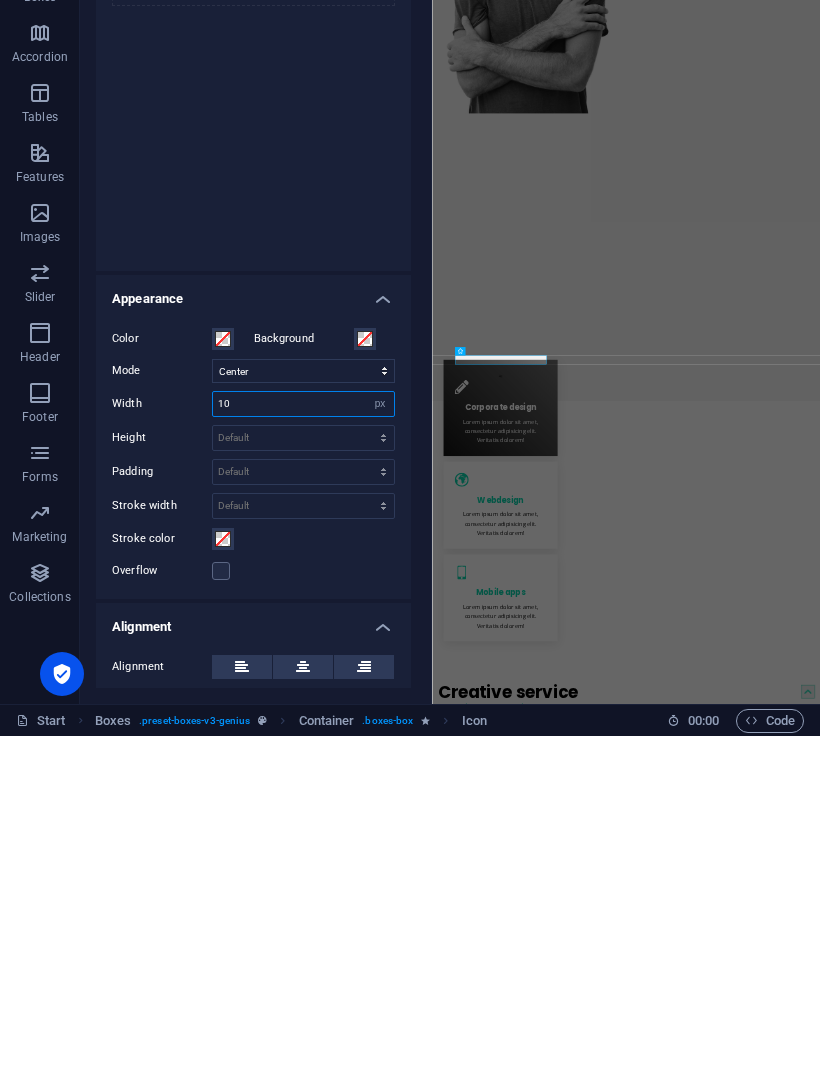type on "1" 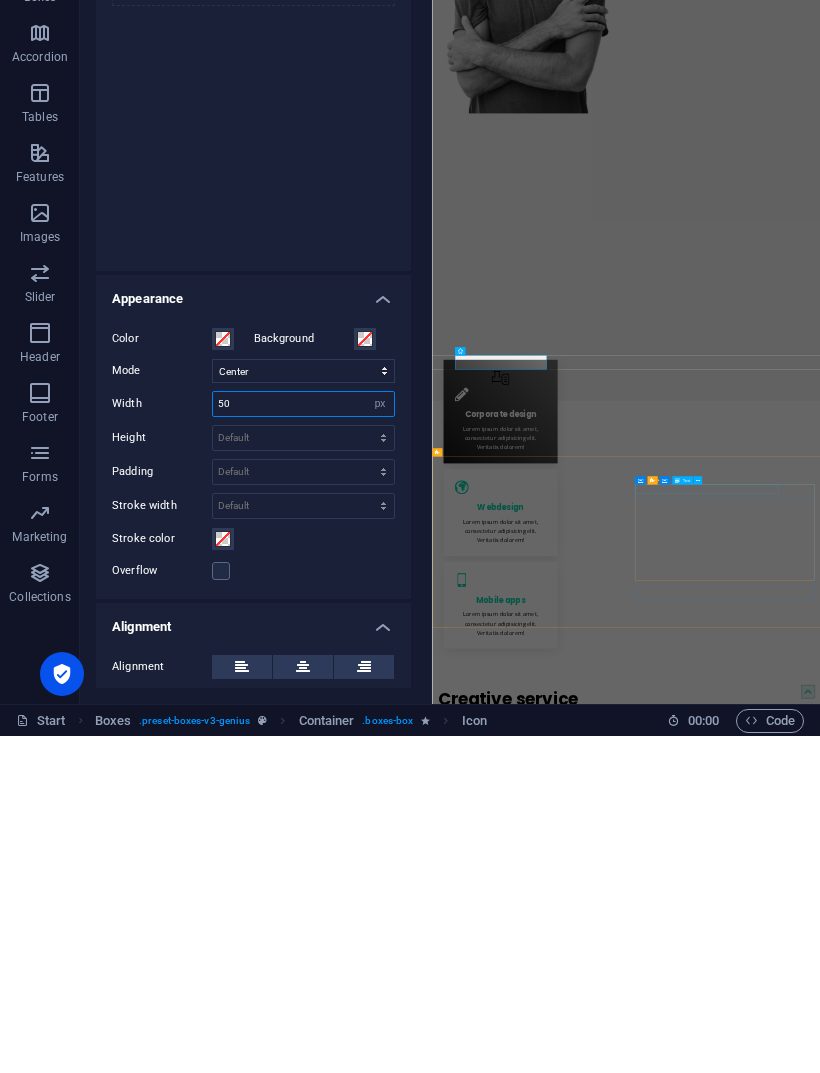 type on "50" 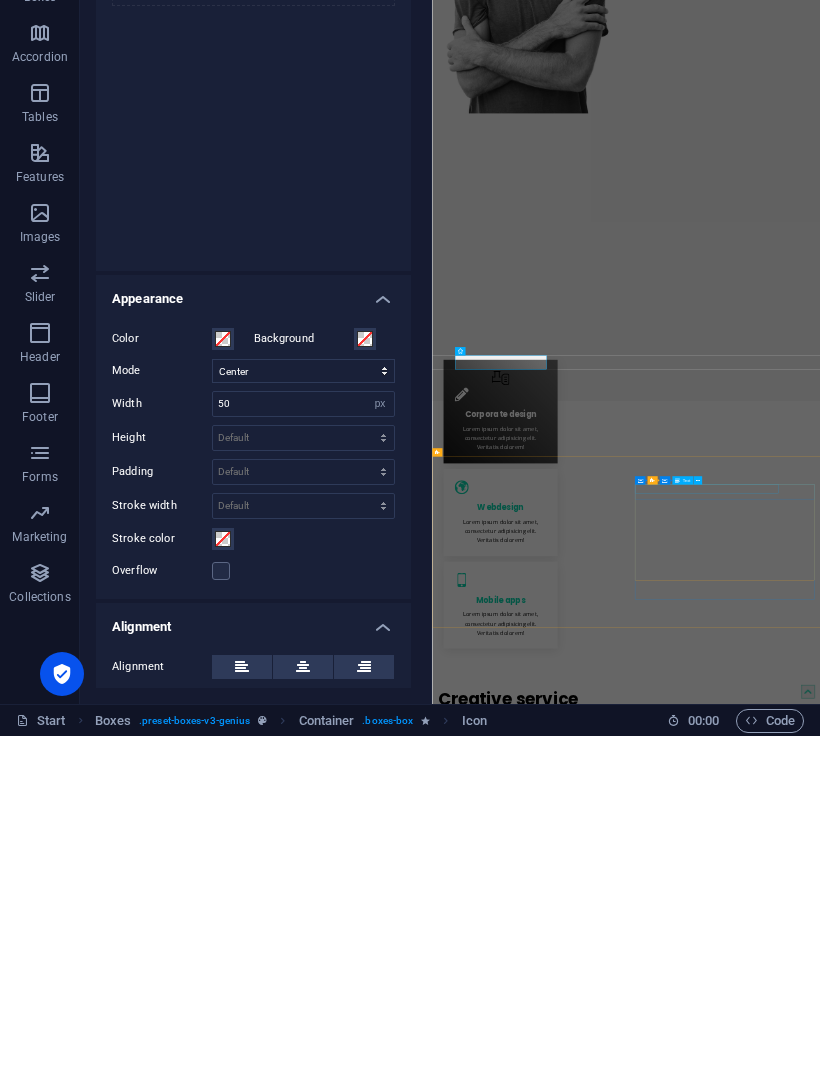 click on "Sitejet" at bounding box center [705, 2869] 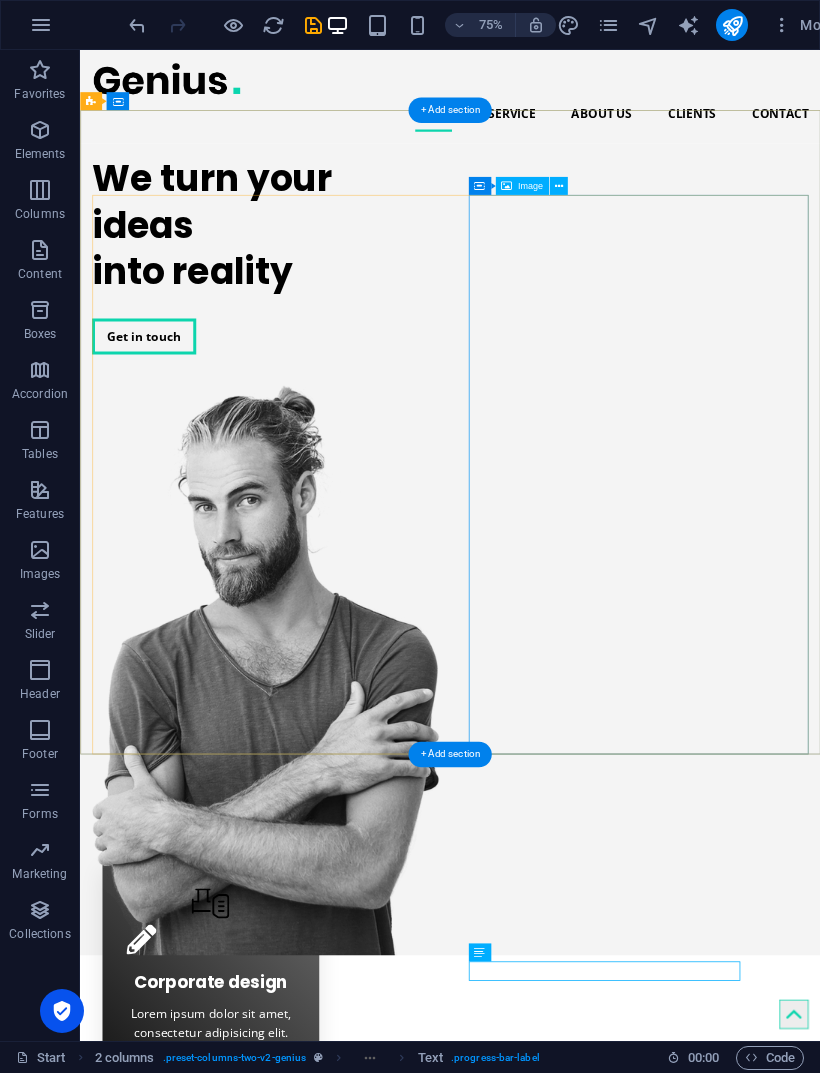 click at bounding box center [323, 876] 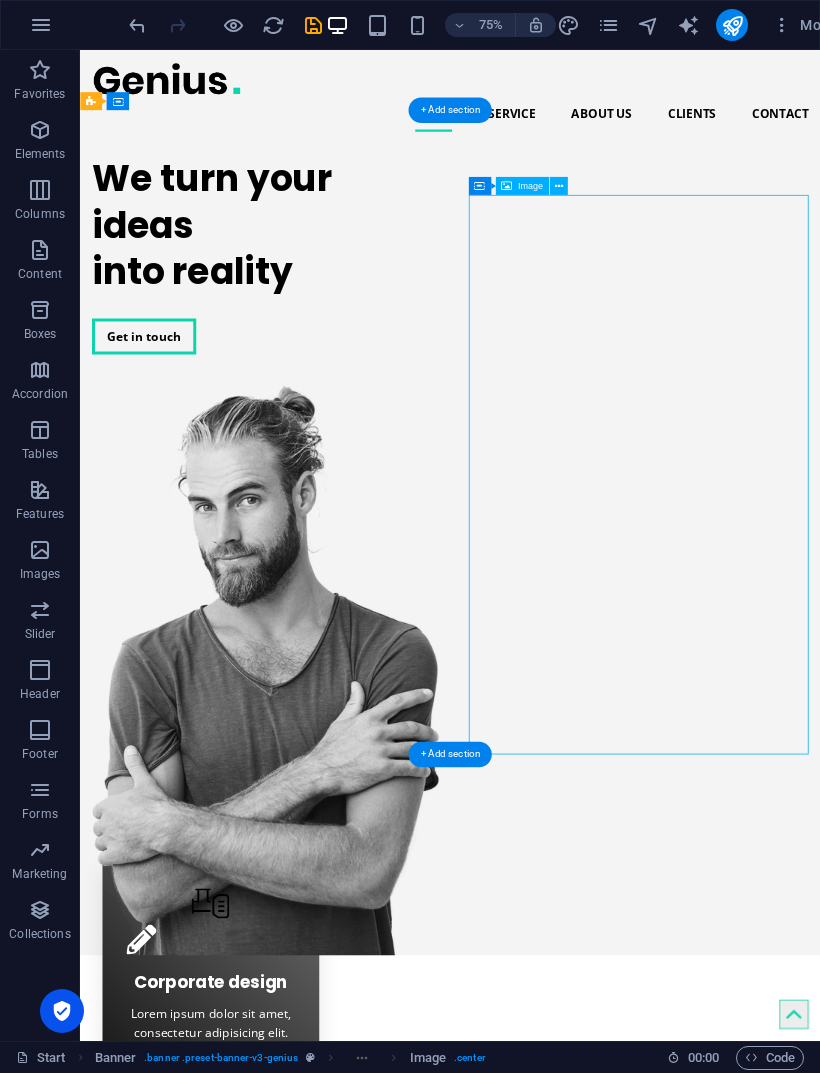 click at bounding box center [255, 1236] 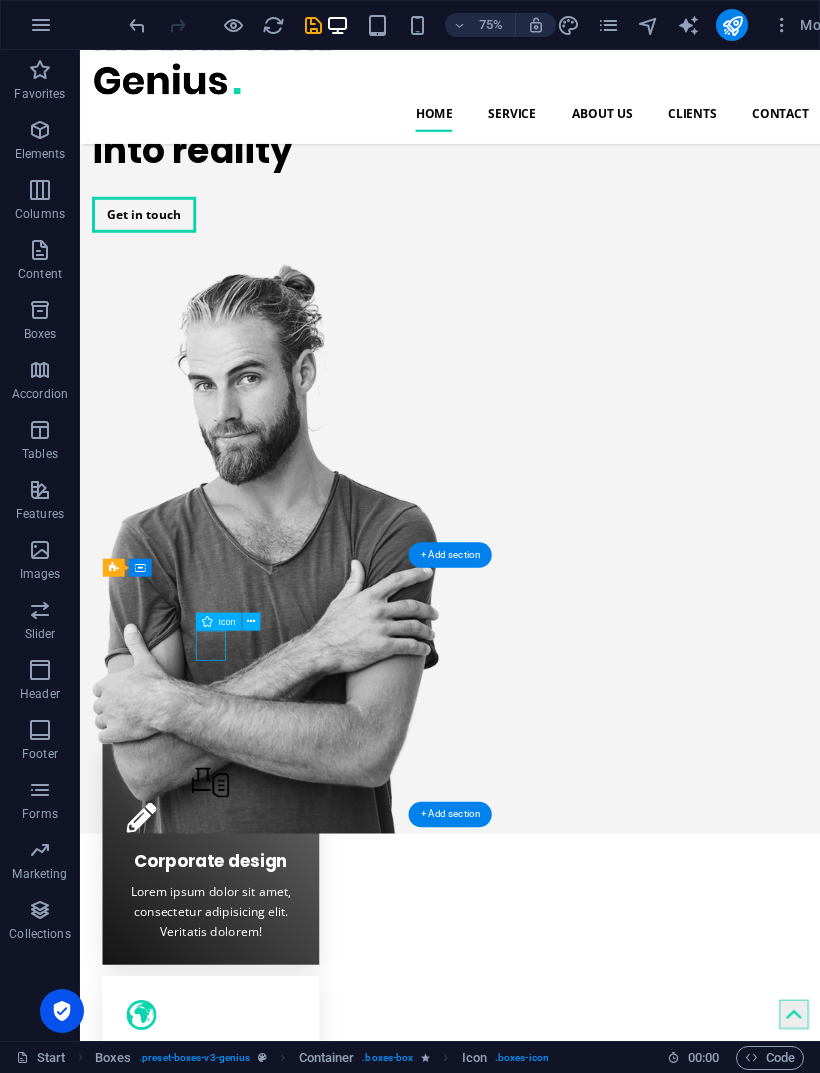 scroll, scrollTop: 116, scrollLeft: 0, axis: vertical 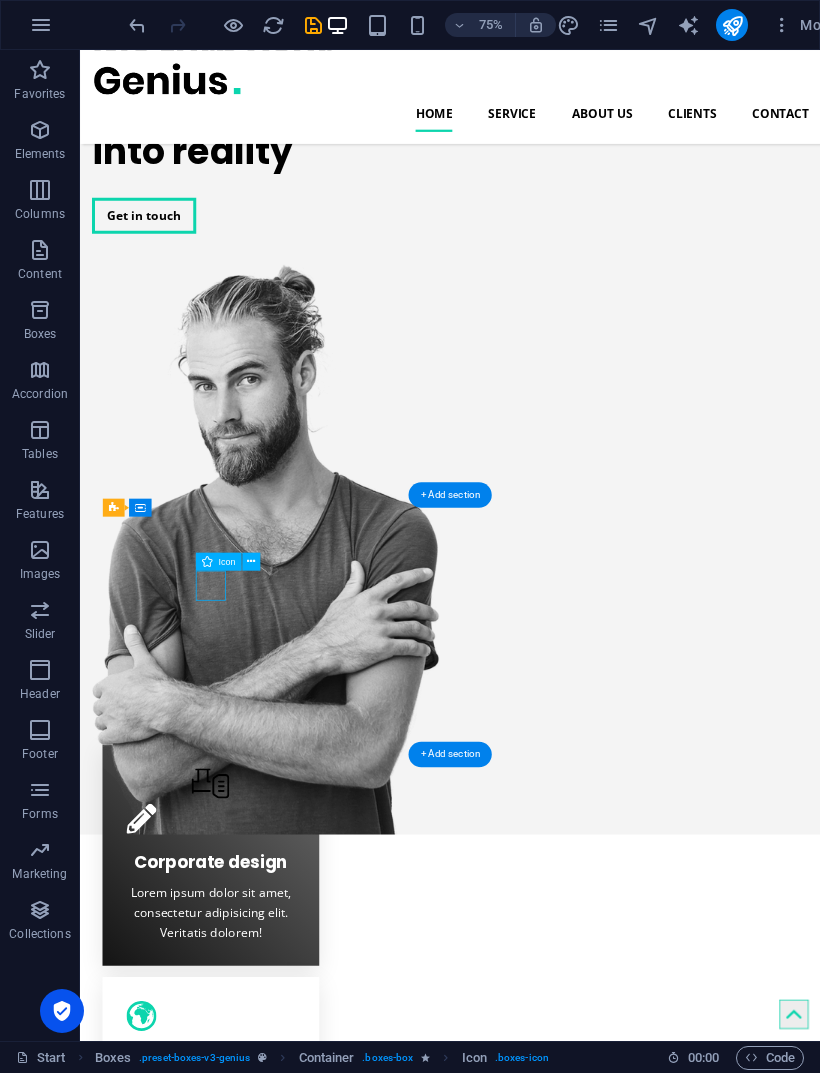 click at bounding box center [255, 1075] 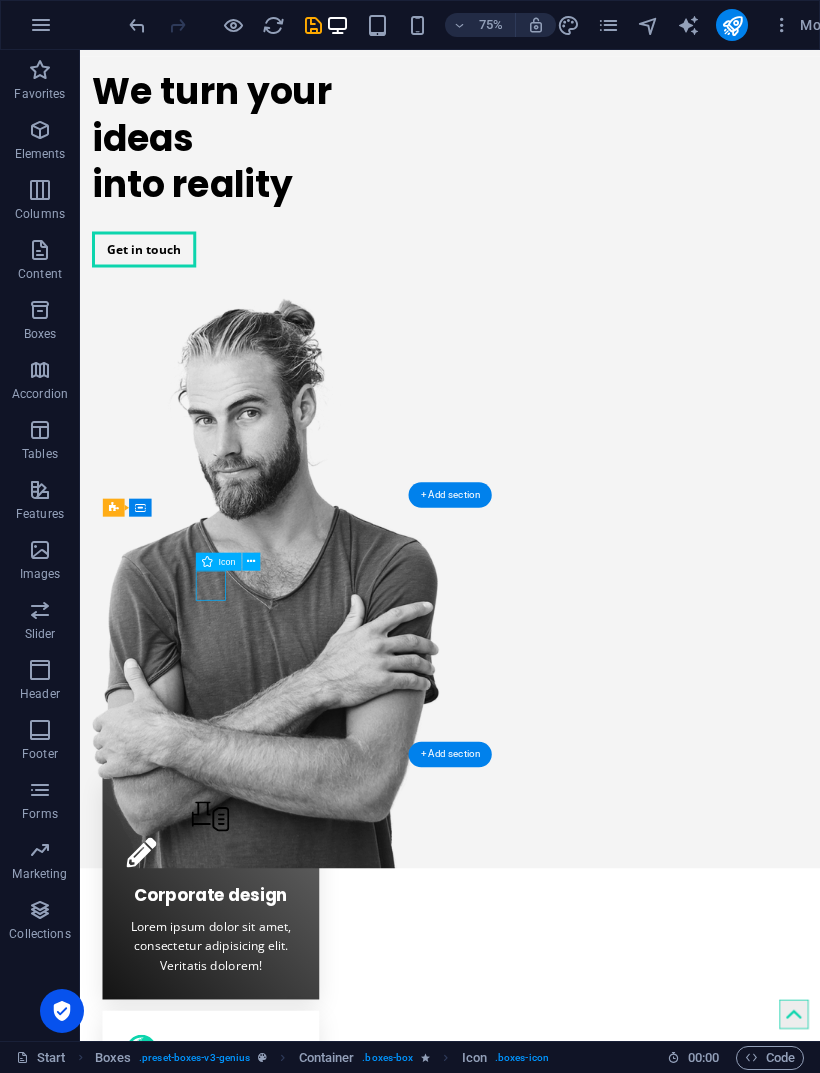 select on "xMidYMid" 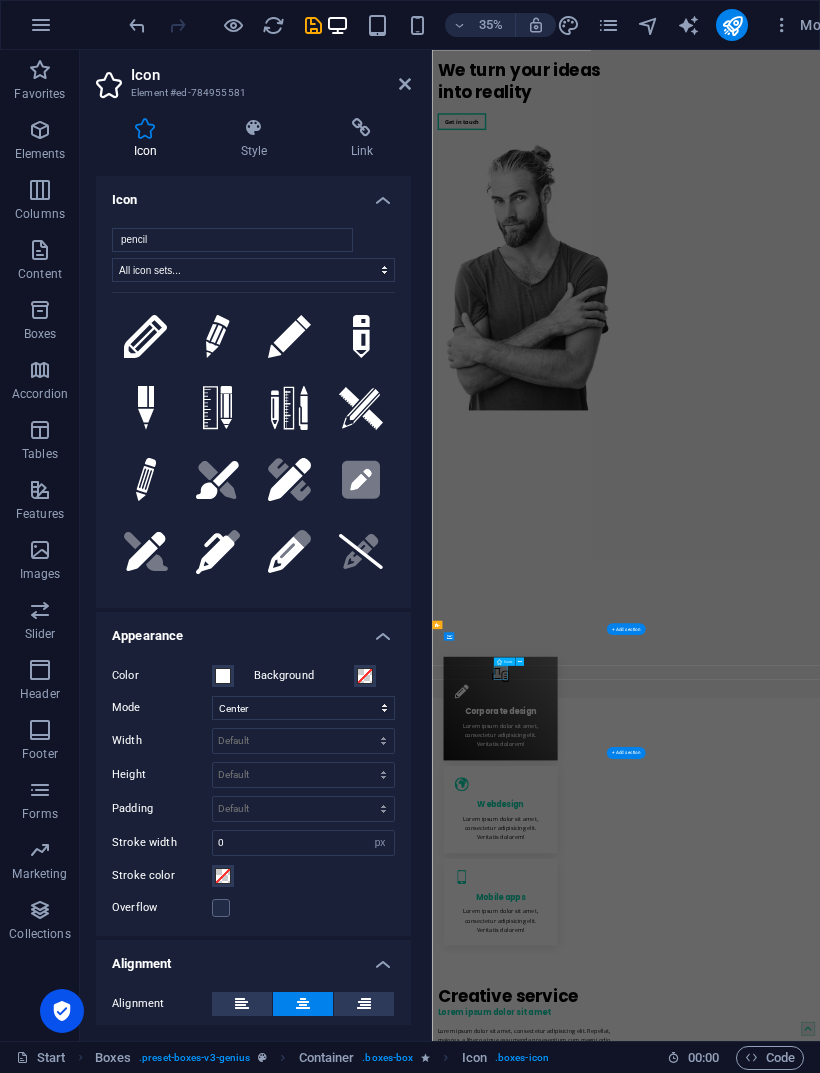 click on "We turn your ideas into reality  Get in touch" at bounding box center (986, 569) 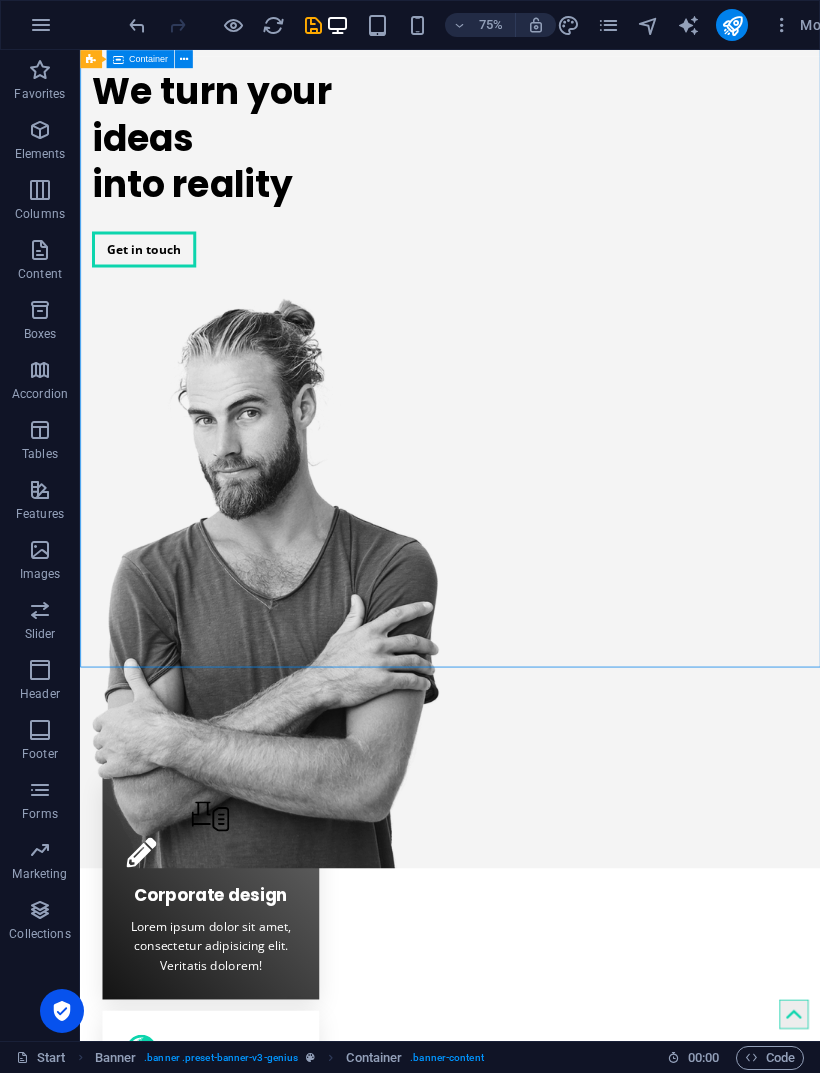click at bounding box center (255, 1120) 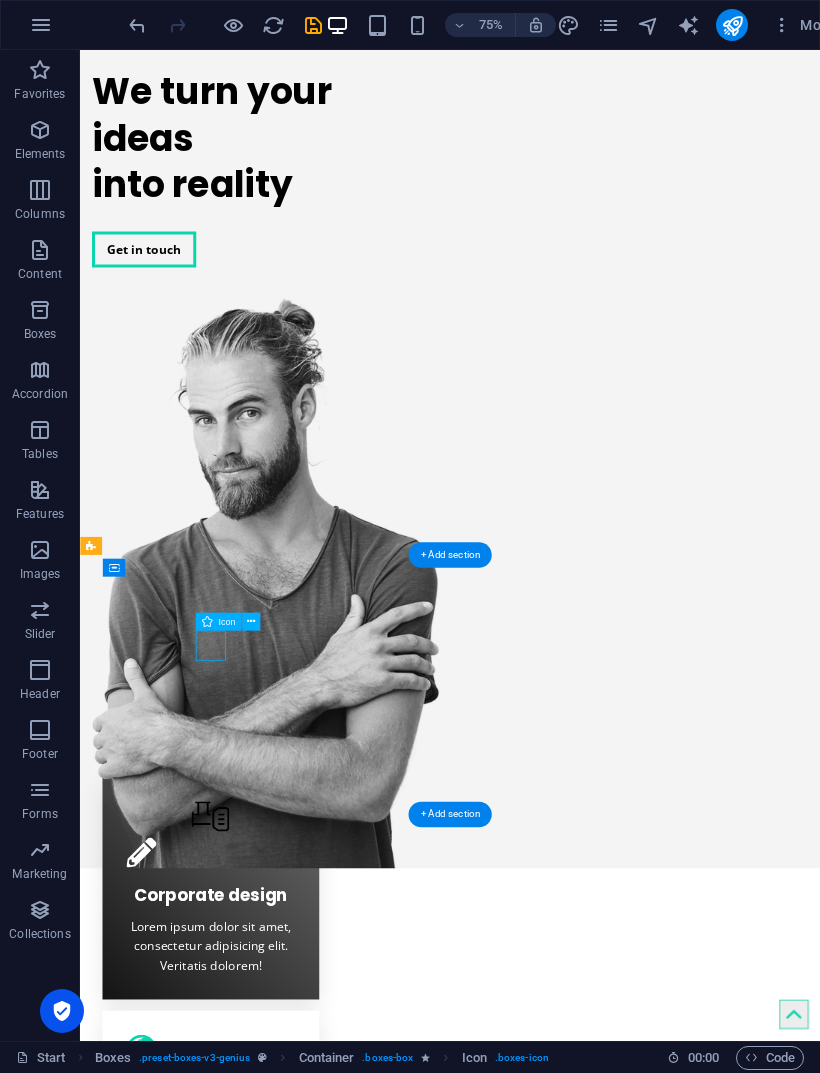 click at bounding box center (782, 25) 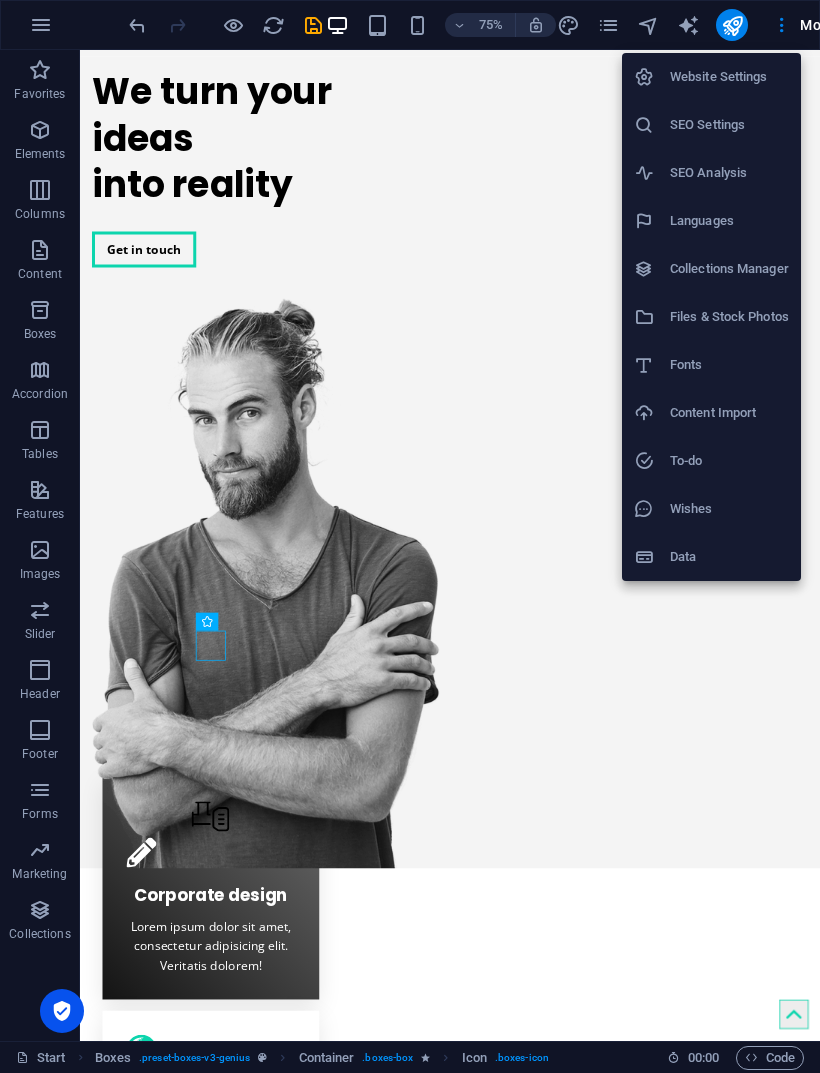 click at bounding box center (410, 536) 